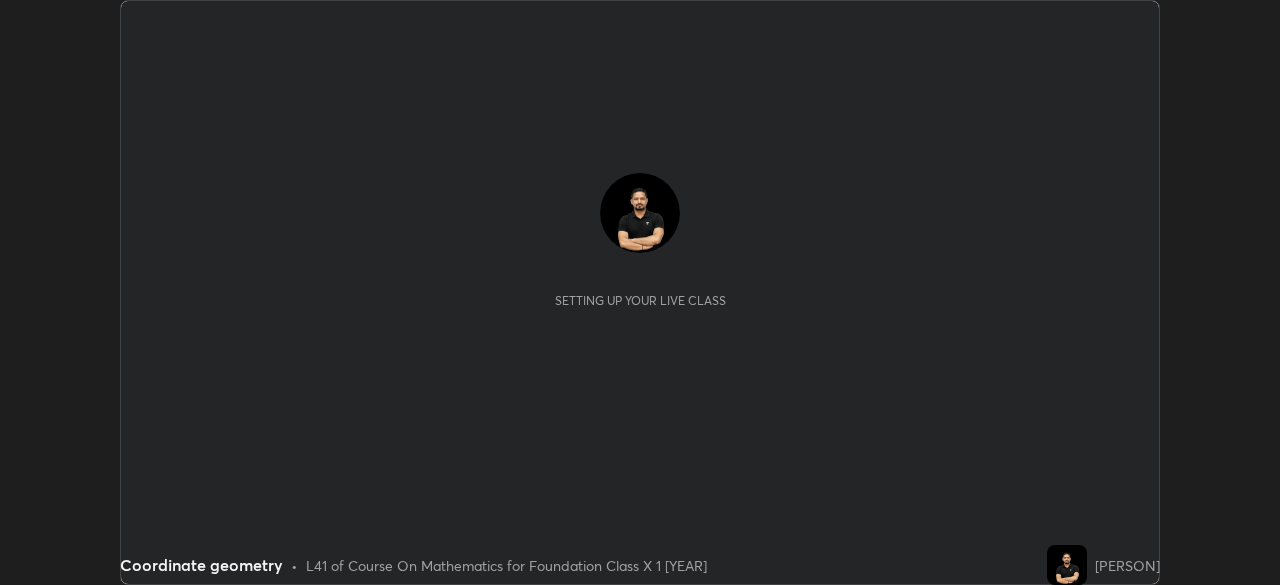 scroll, scrollTop: 0, scrollLeft: 0, axis: both 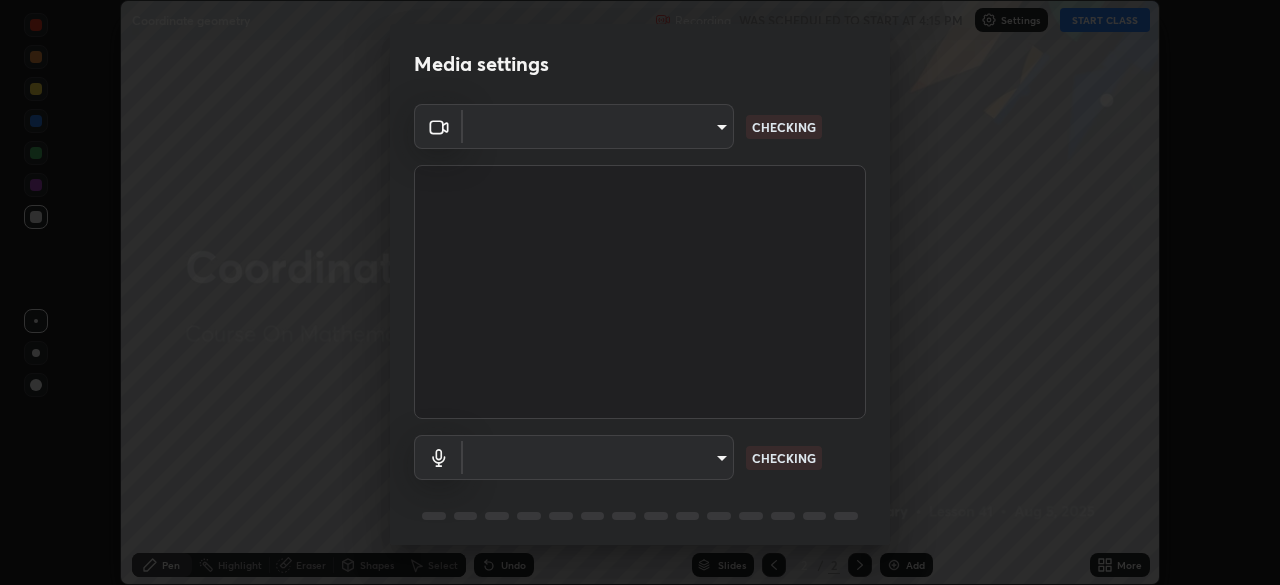 type on "7d393a75b5efabb373047579b199f96731eb4933b6c70bc853c0b4e4a878a56a" 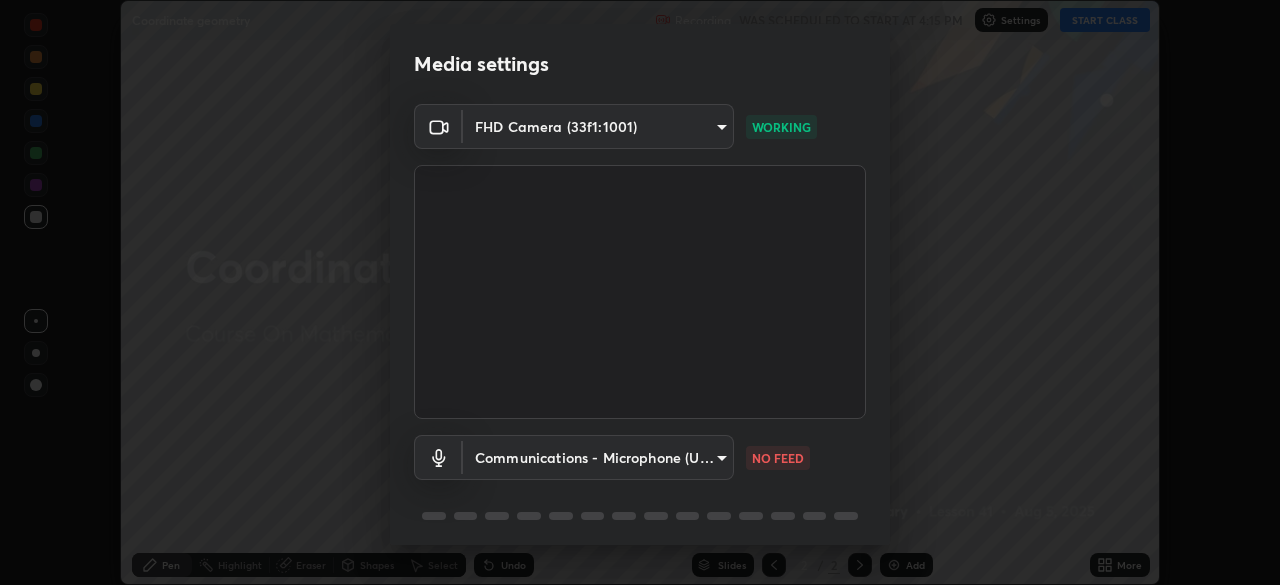 click on "Erase all Coordinate geometry Recording WAS SCHEDULED TO START AT  [TIME] Settings START CLASS Setting up your live class Coordinate geometry • L41 of Course On Mathematics for Foundation Class X 1 [YEAR] [PERSON] Pen Highlight Eraser Shapes Select Undo Slides 2 / 2 Add More No doubts shared Encourage your learners to ask a doubt for better clarity Report an issue Reason for reporting Buffering Chat not working Audio - Video sync issue Educator video quality low ​ Attach an image Report Media settings FHD Camera ([DEVICE_ID]) [HASH] WORKING Communications - Microphone (USB PnP Sound Device) communications NO FEED 1 / 5 Next" at bounding box center [640, 292] 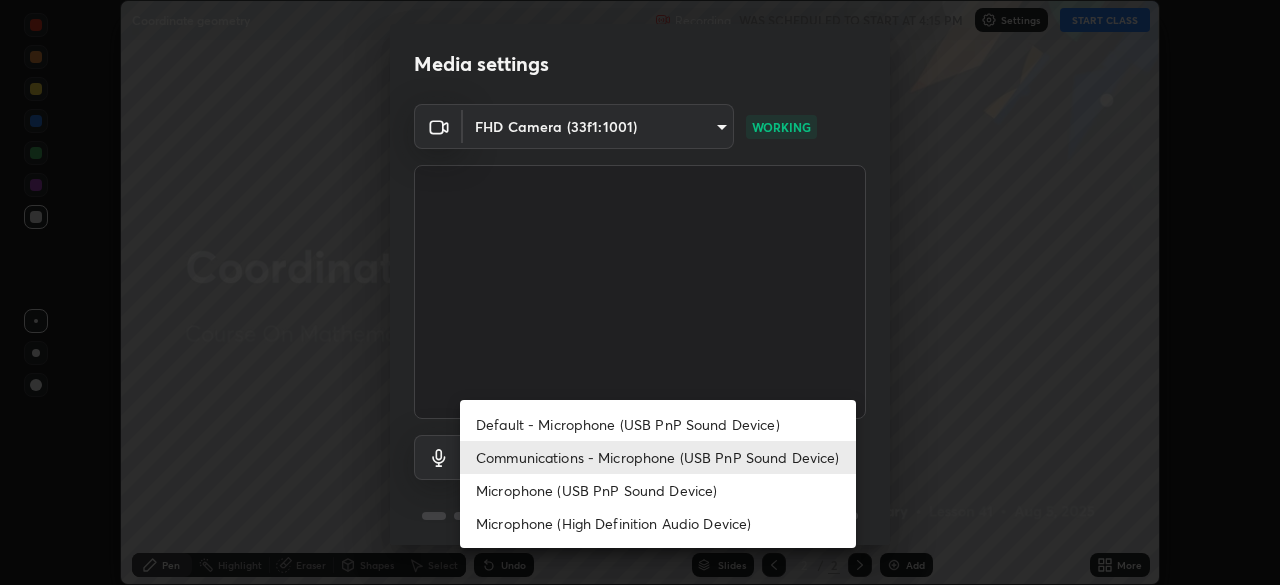 click on "Default - Microphone (USB PnP Sound Device)" at bounding box center (658, 424) 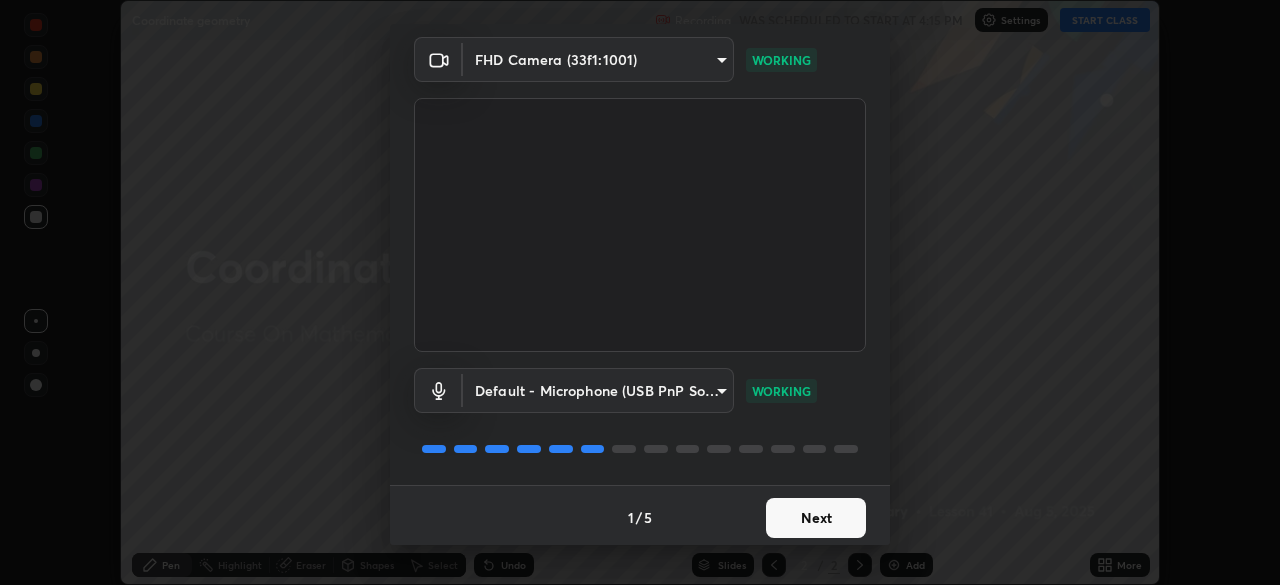 scroll, scrollTop: 71, scrollLeft: 0, axis: vertical 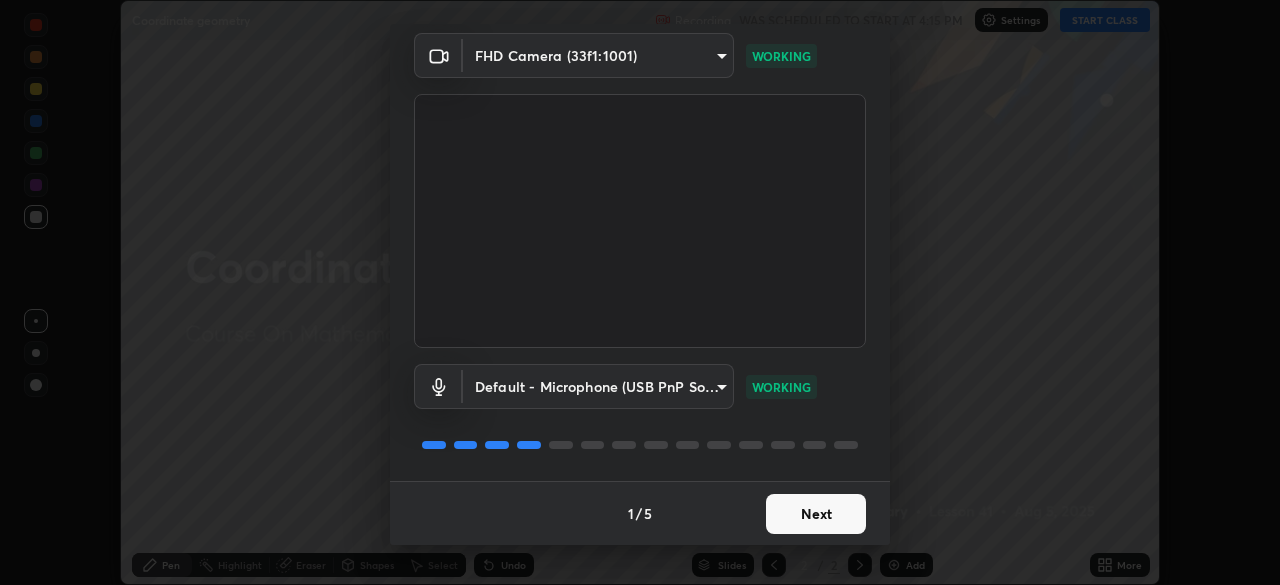 click on "Next" at bounding box center [816, 514] 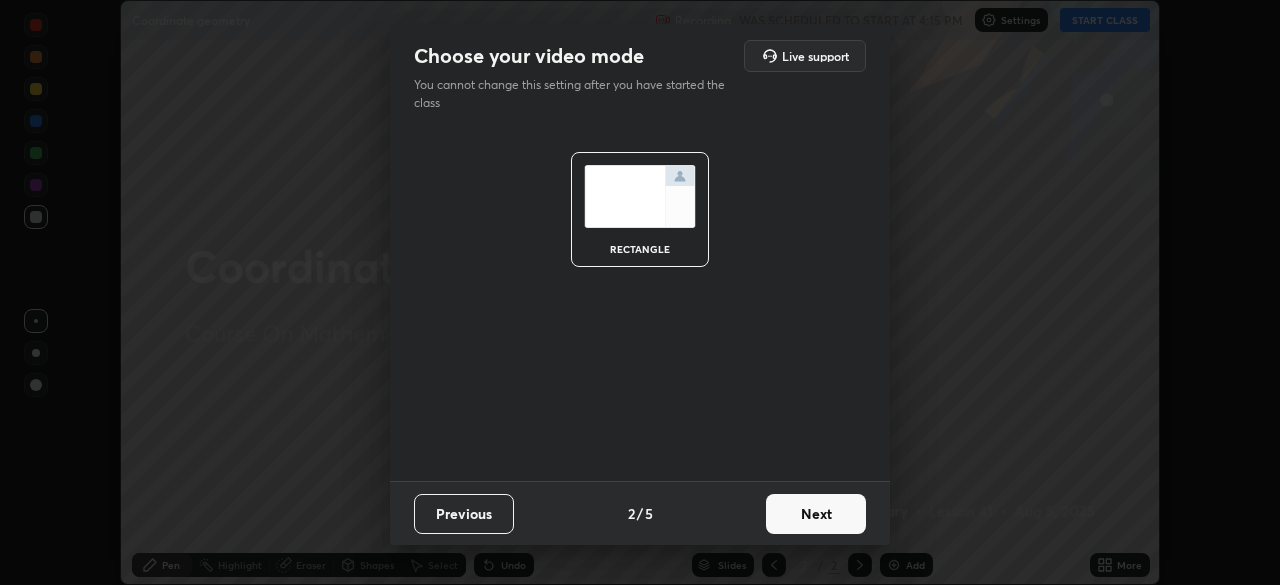 scroll, scrollTop: 0, scrollLeft: 0, axis: both 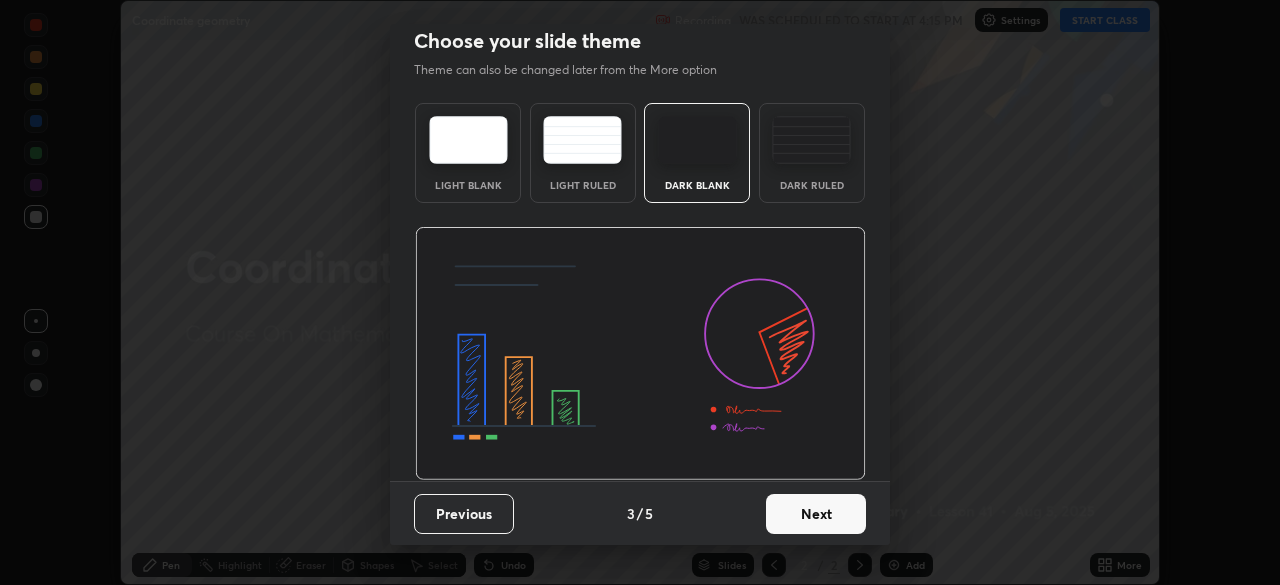 click on "Next" at bounding box center (816, 514) 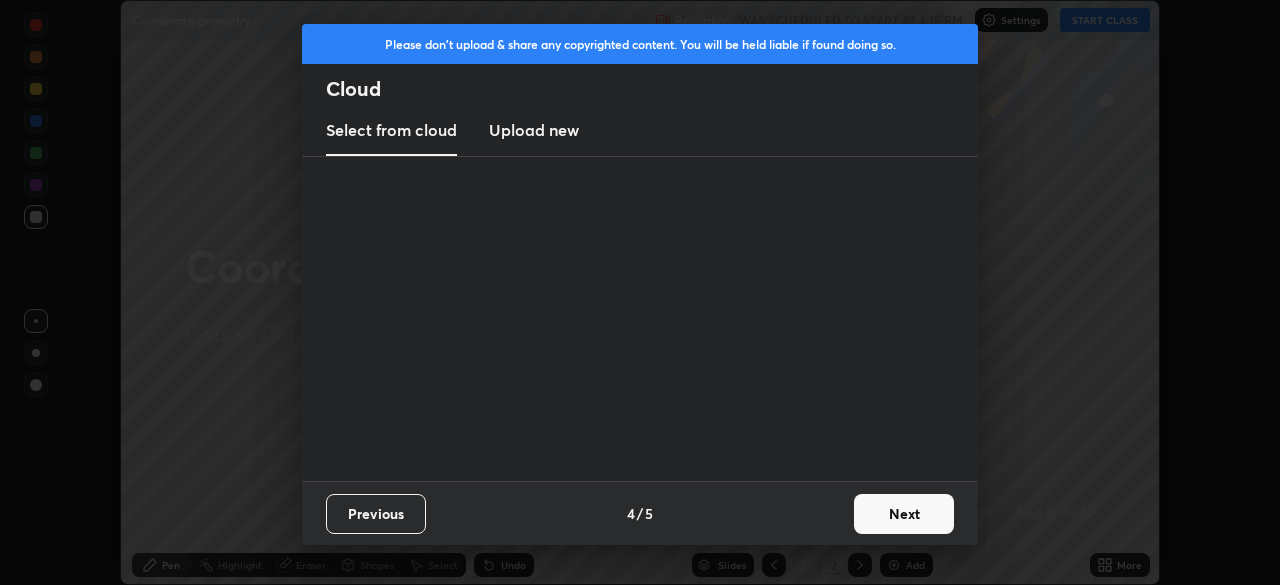 scroll, scrollTop: 0, scrollLeft: 0, axis: both 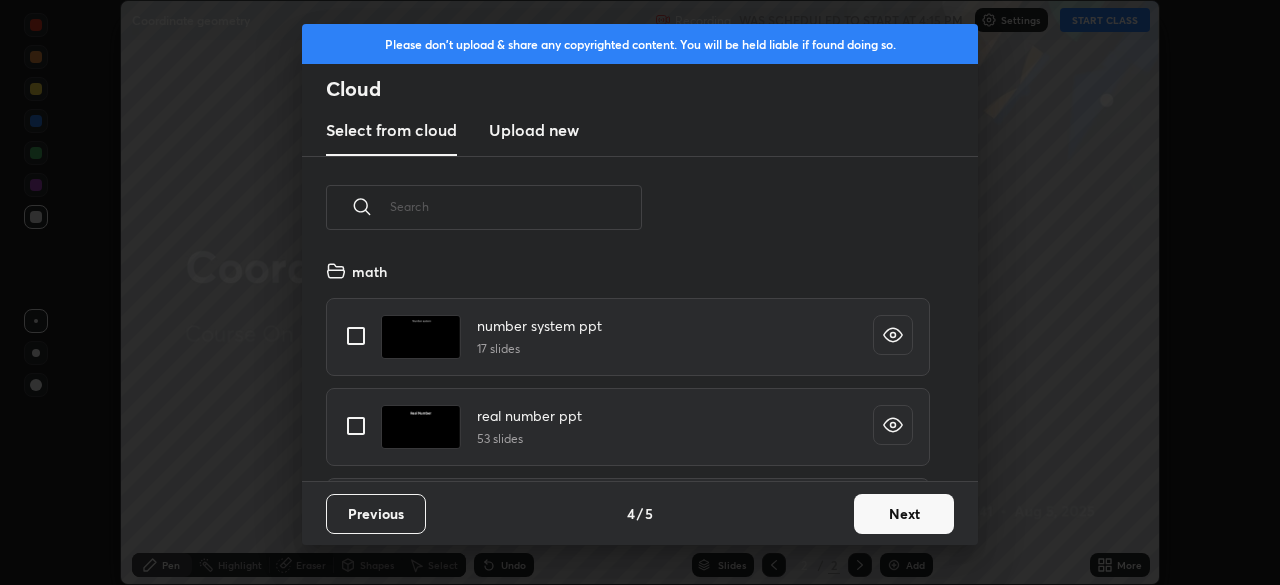 click on "Next" at bounding box center [904, 514] 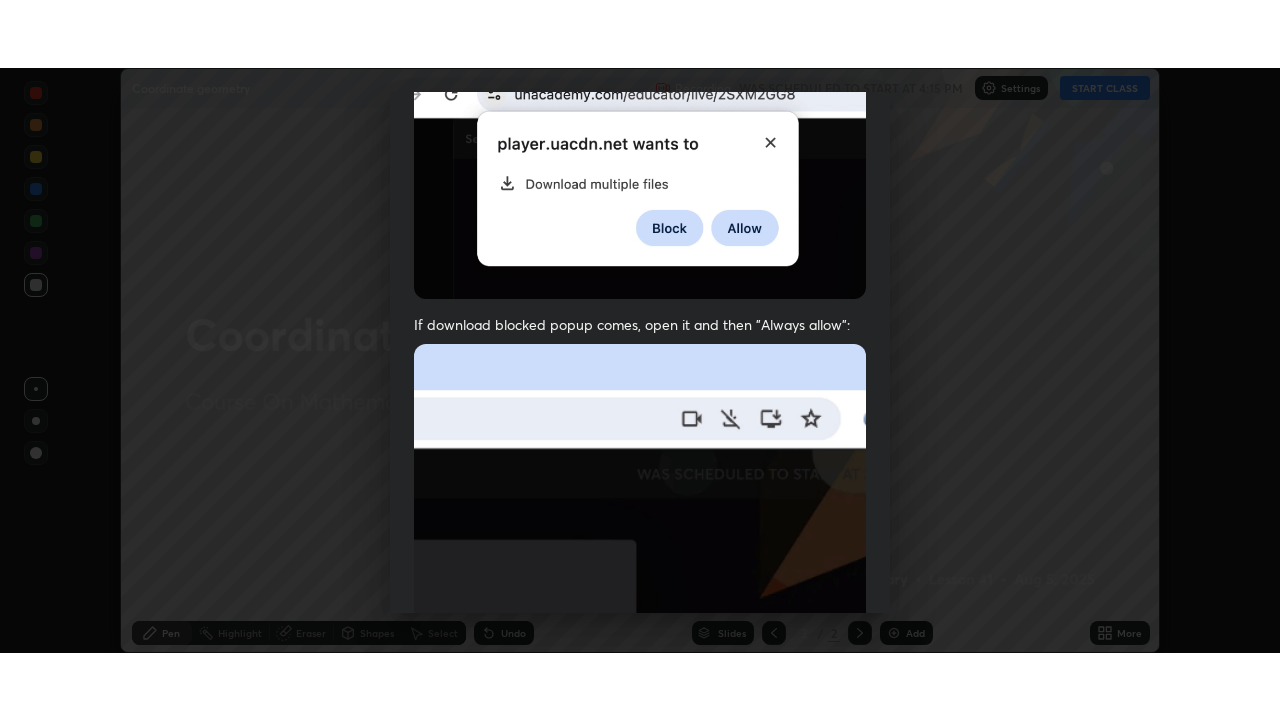 scroll, scrollTop: 479, scrollLeft: 0, axis: vertical 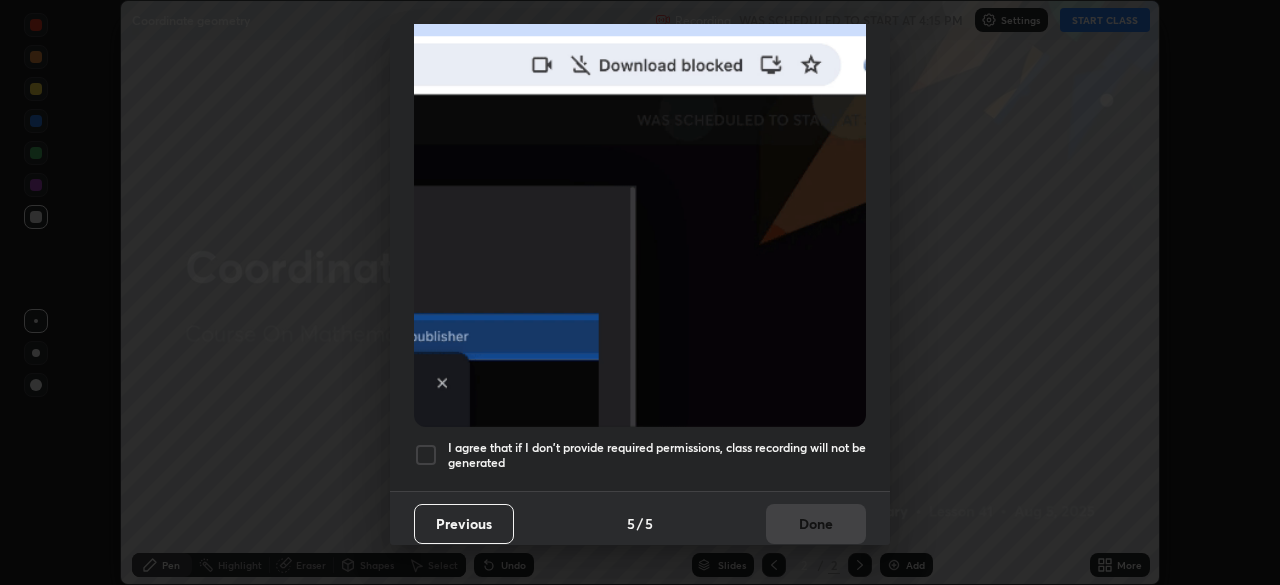 click at bounding box center (426, 455) 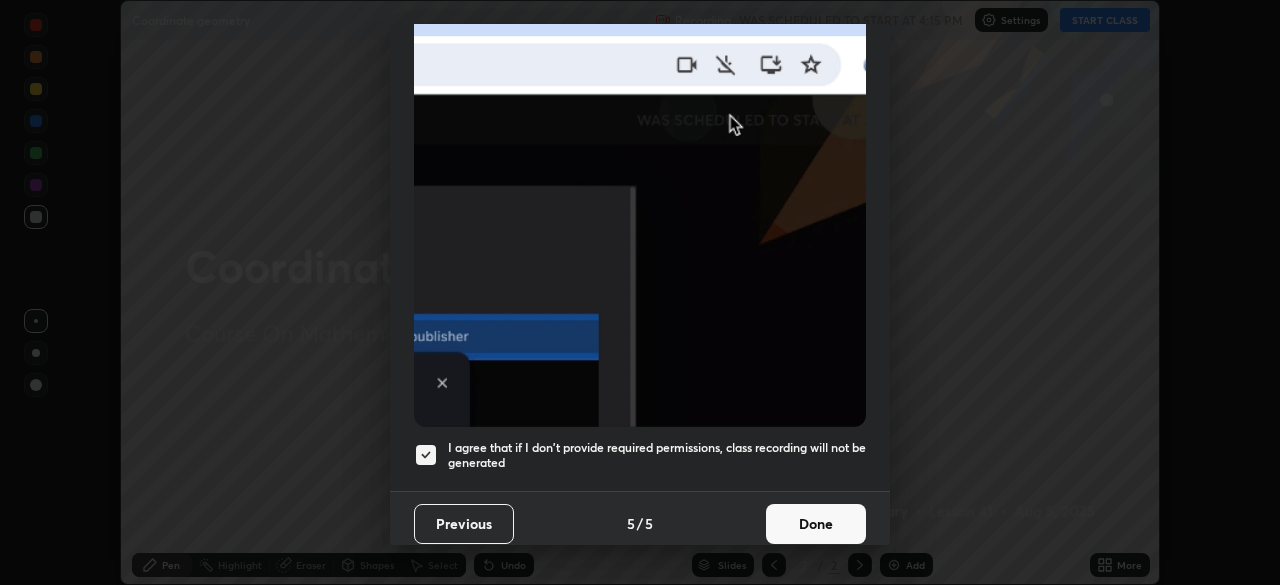 click on "Done" at bounding box center [816, 524] 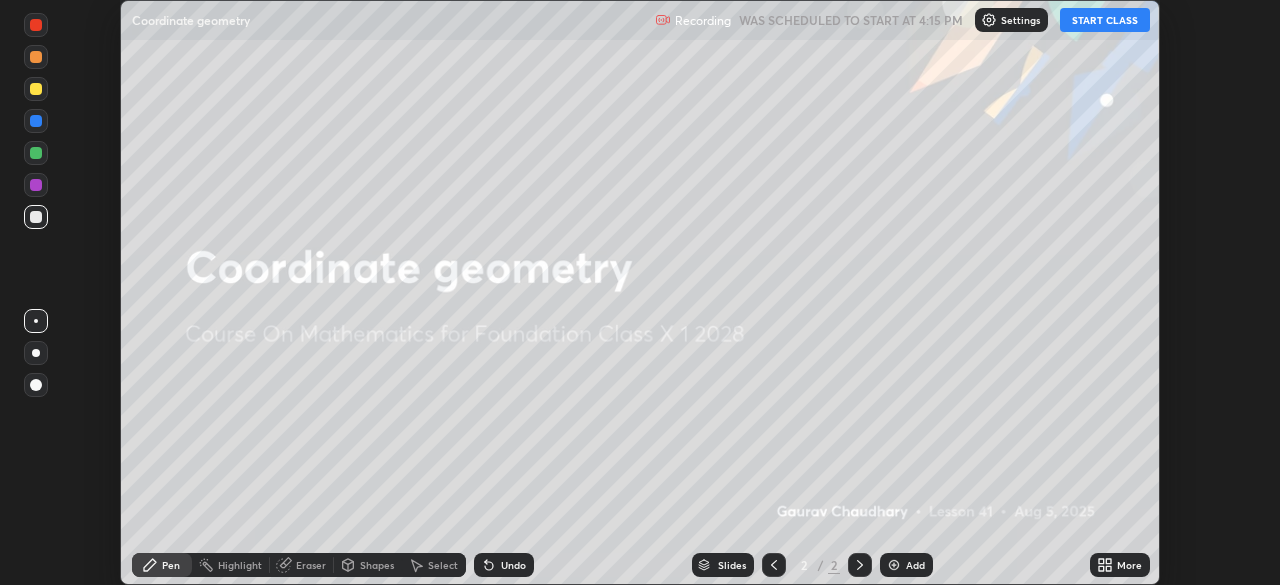 click on "START CLASS" at bounding box center (1105, 20) 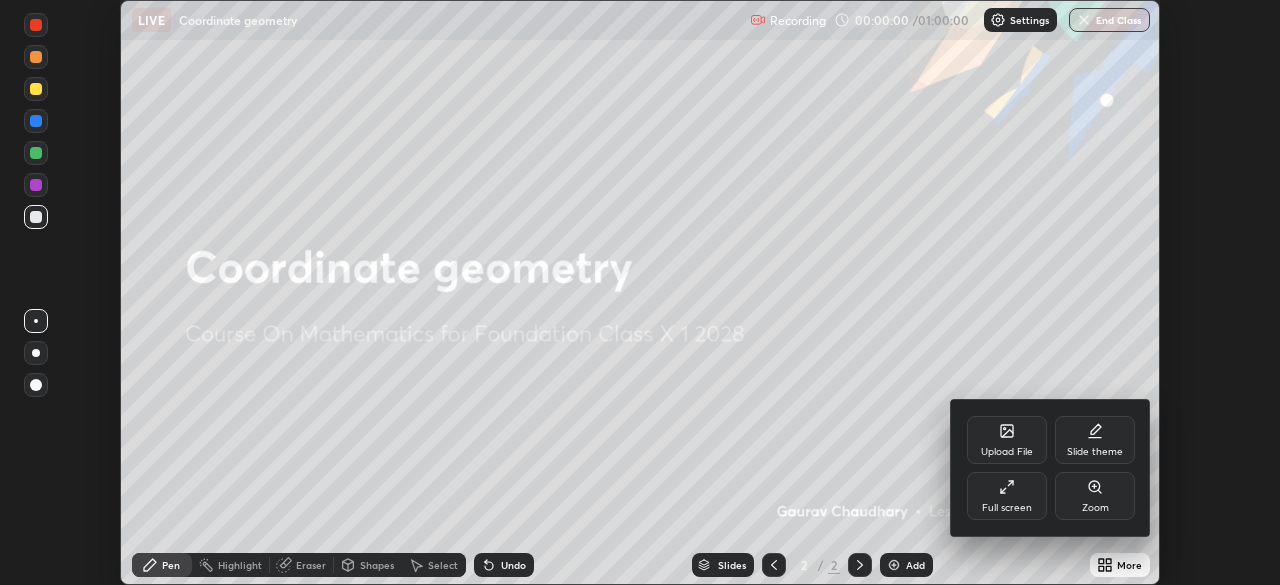 click on "Full screen" at bounding box center (1007, 496) 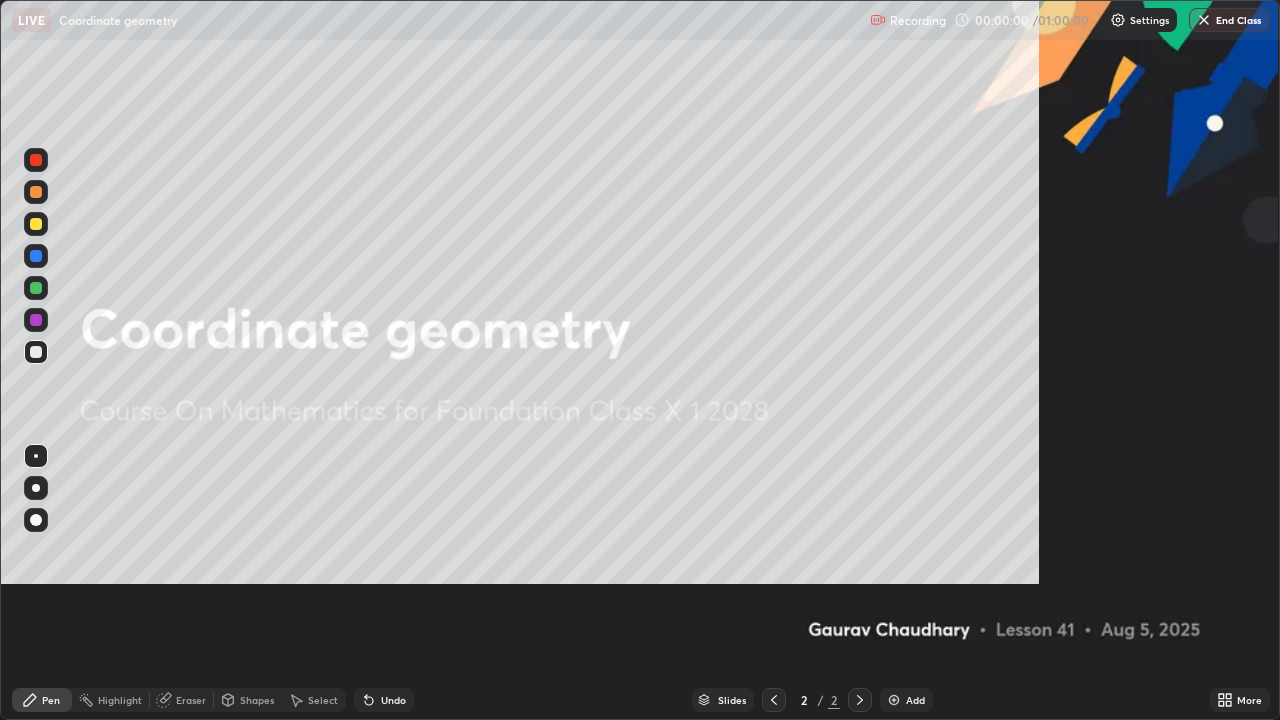 scroll, scrollTop: 99280, scrollLeft: 98720, axis: both 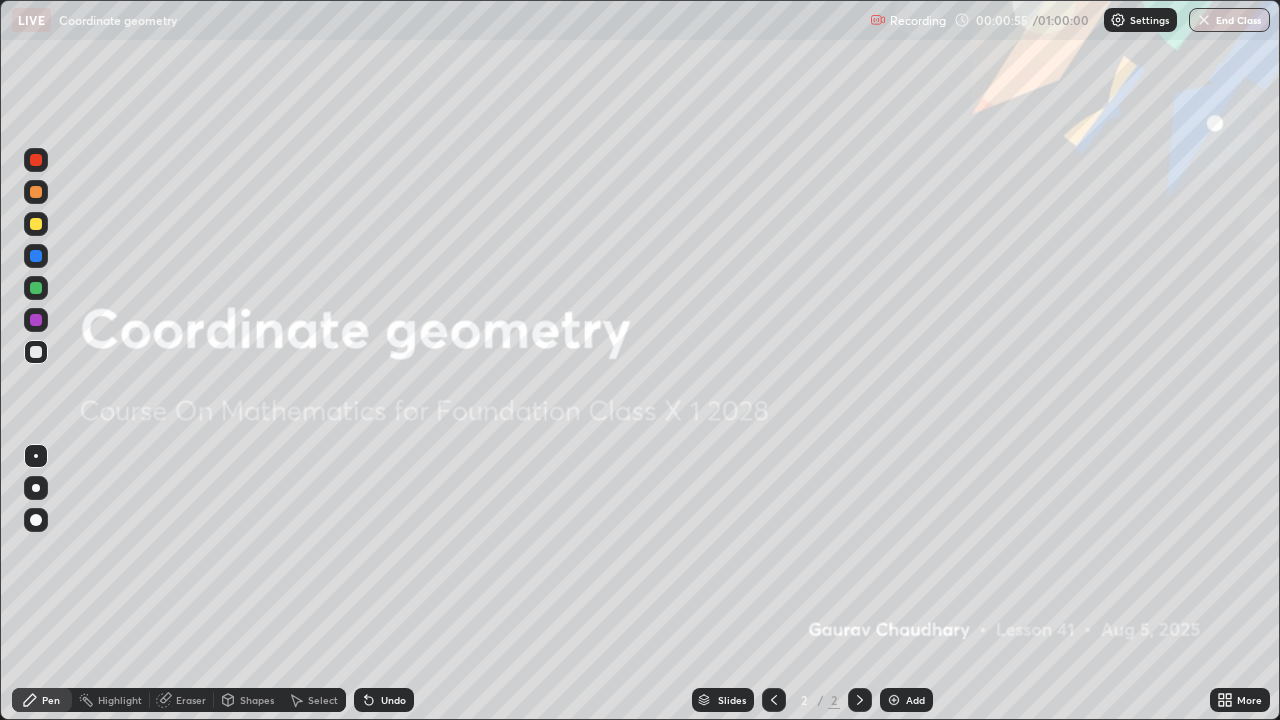 click at bounding box center [894, 700] 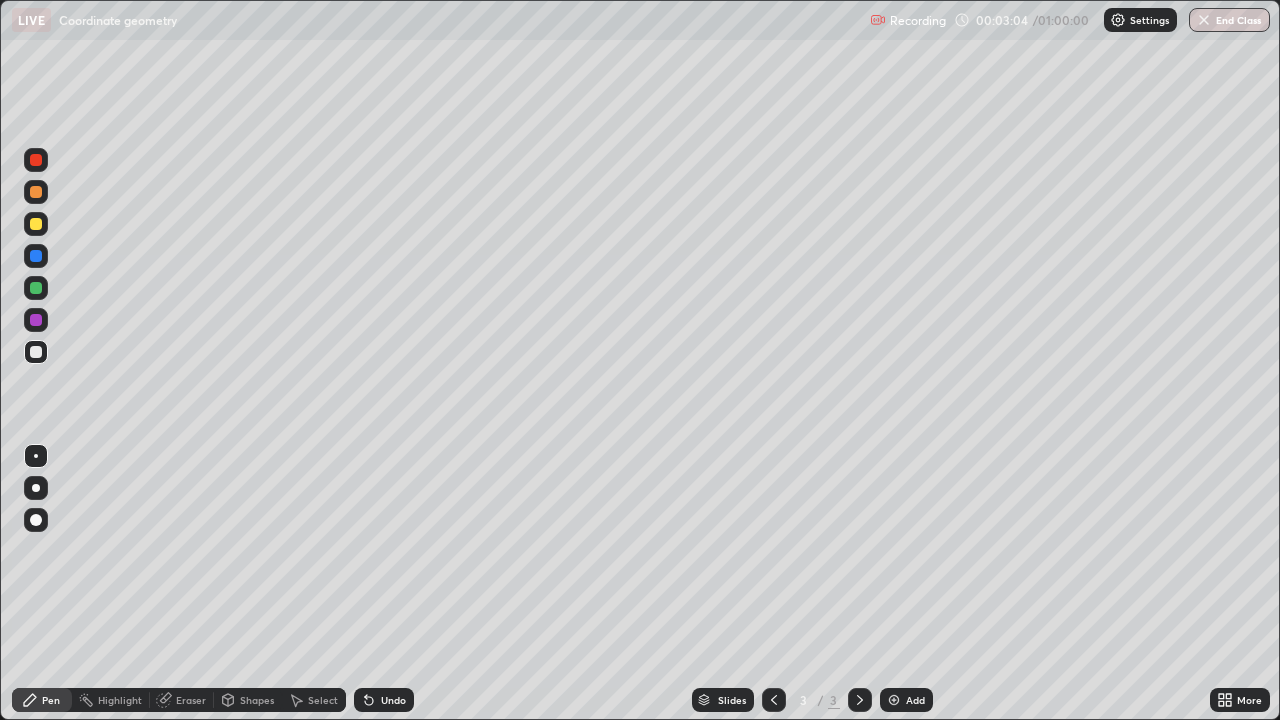click on "Undo" at bounding box center [384, 700] 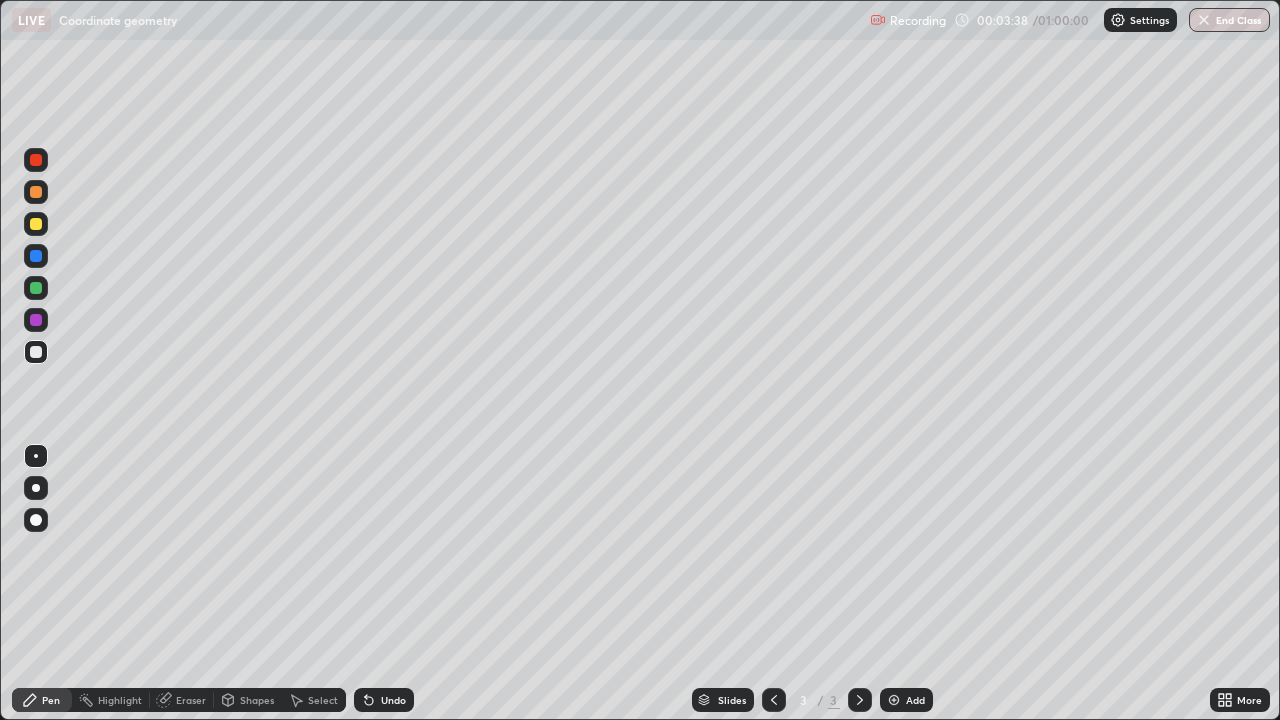 click on "Undo" at bounding box center [384, 700] 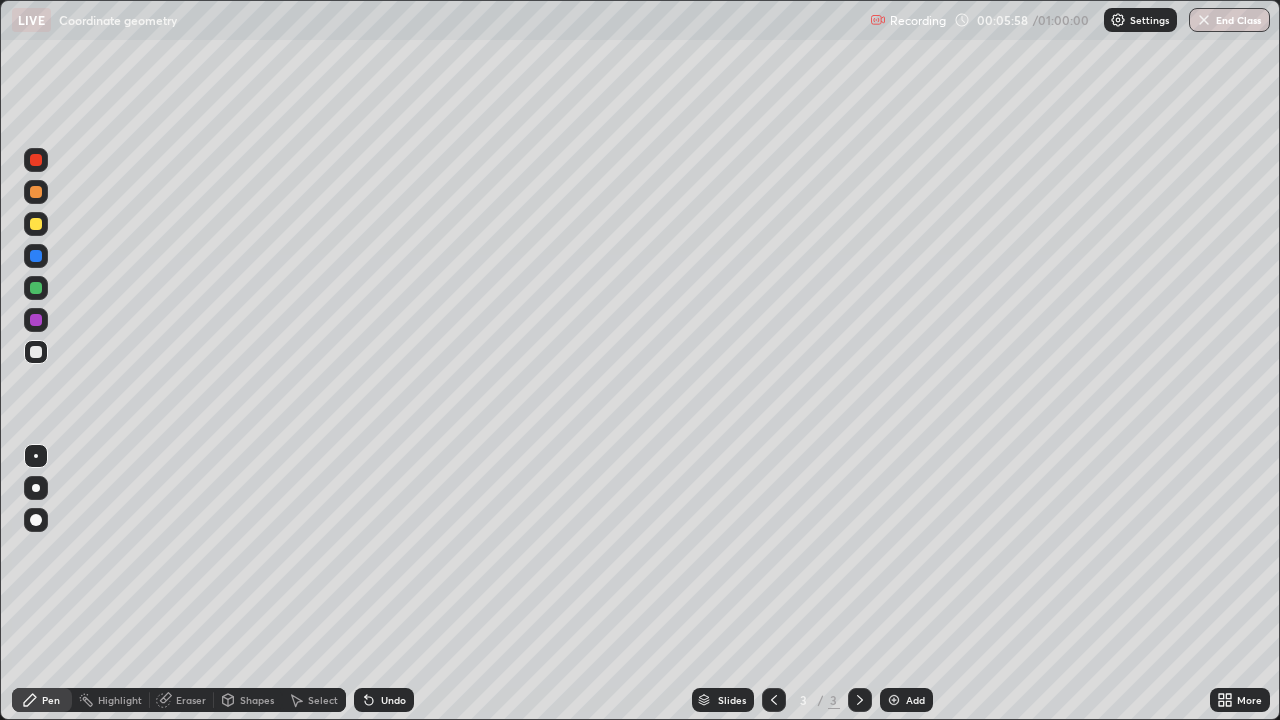 click on "Add" at bounding box center (906, 700) 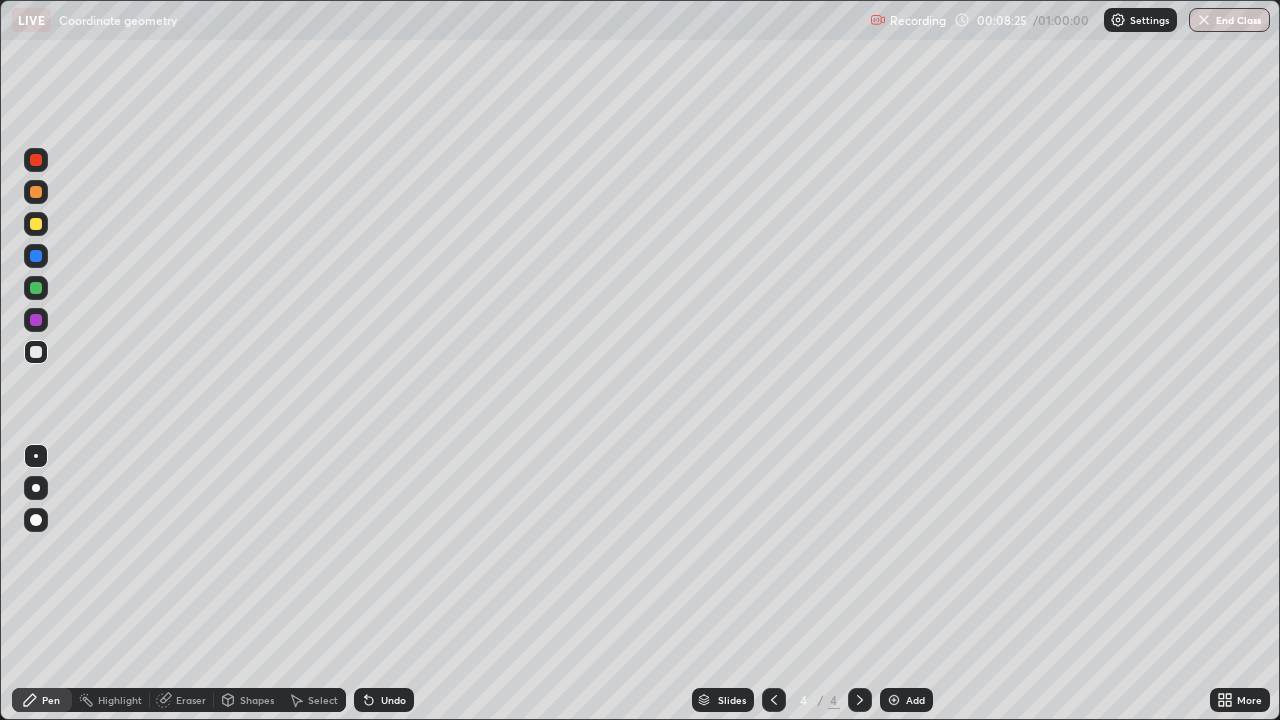 click on "Add" at bounding box center [915, 700] 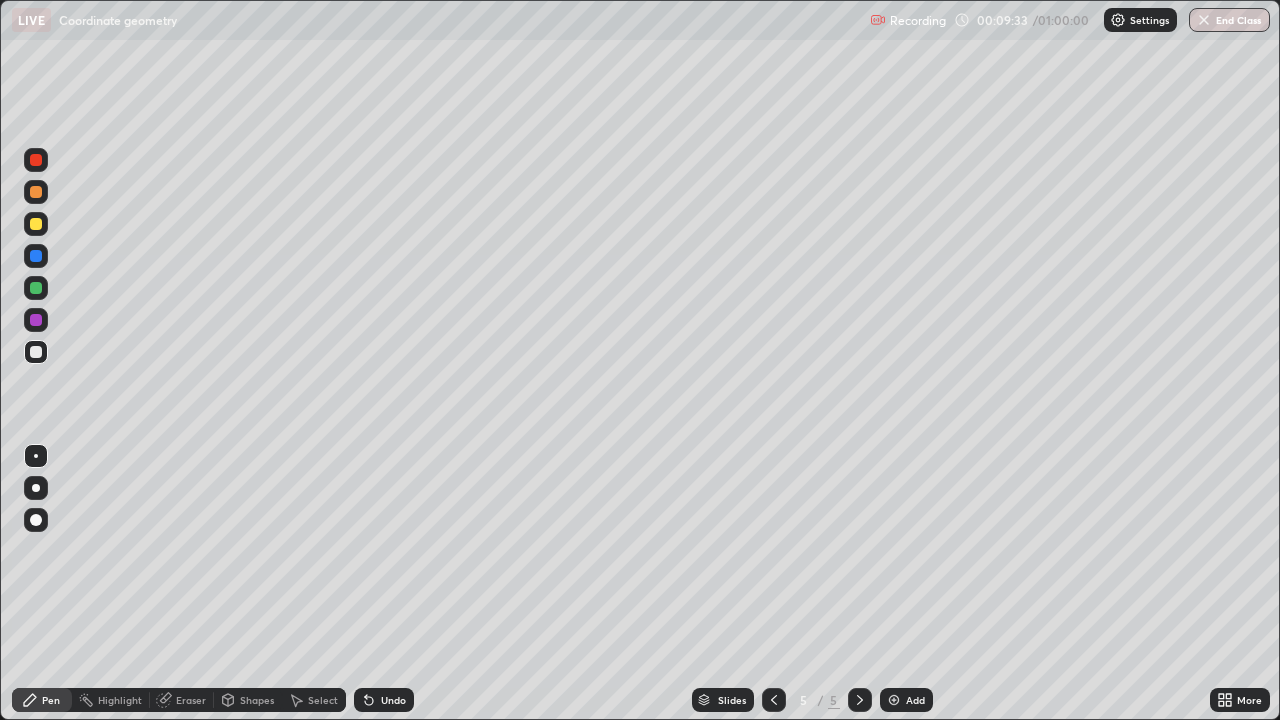 click on "Undo" at bounding box center [384, 700] 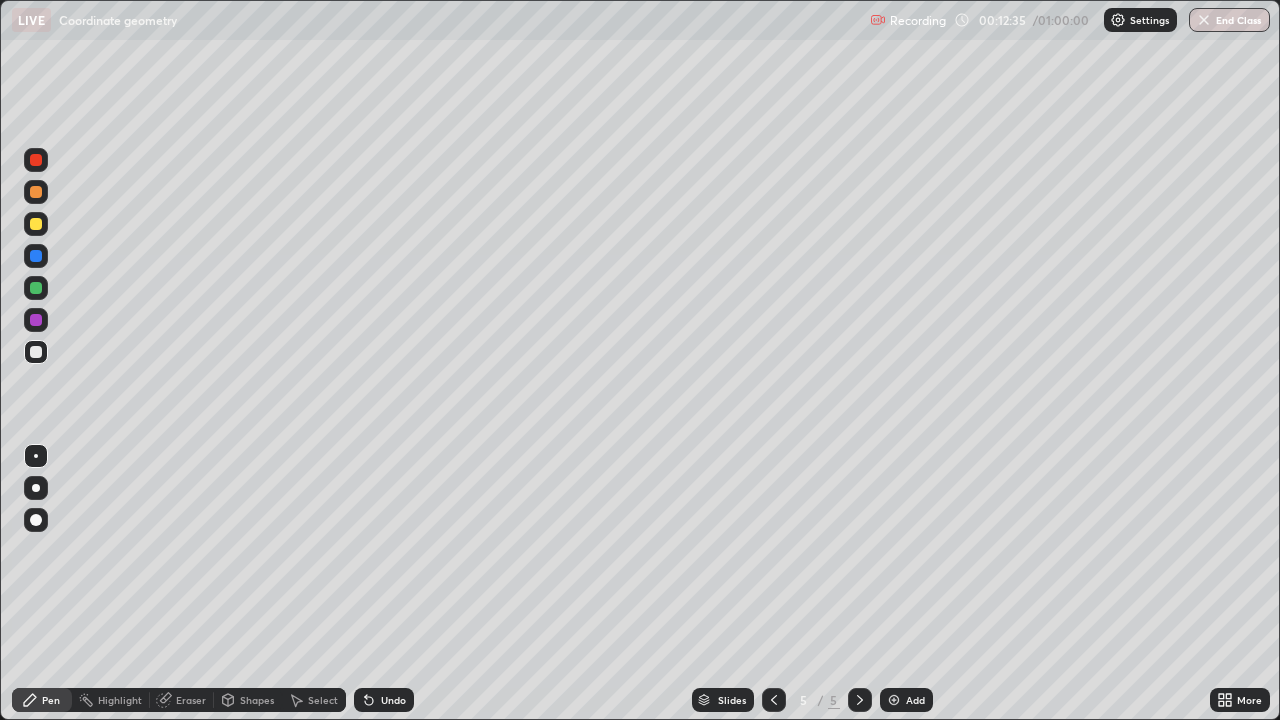 click on "Undo" at bounding box center [393, 700] 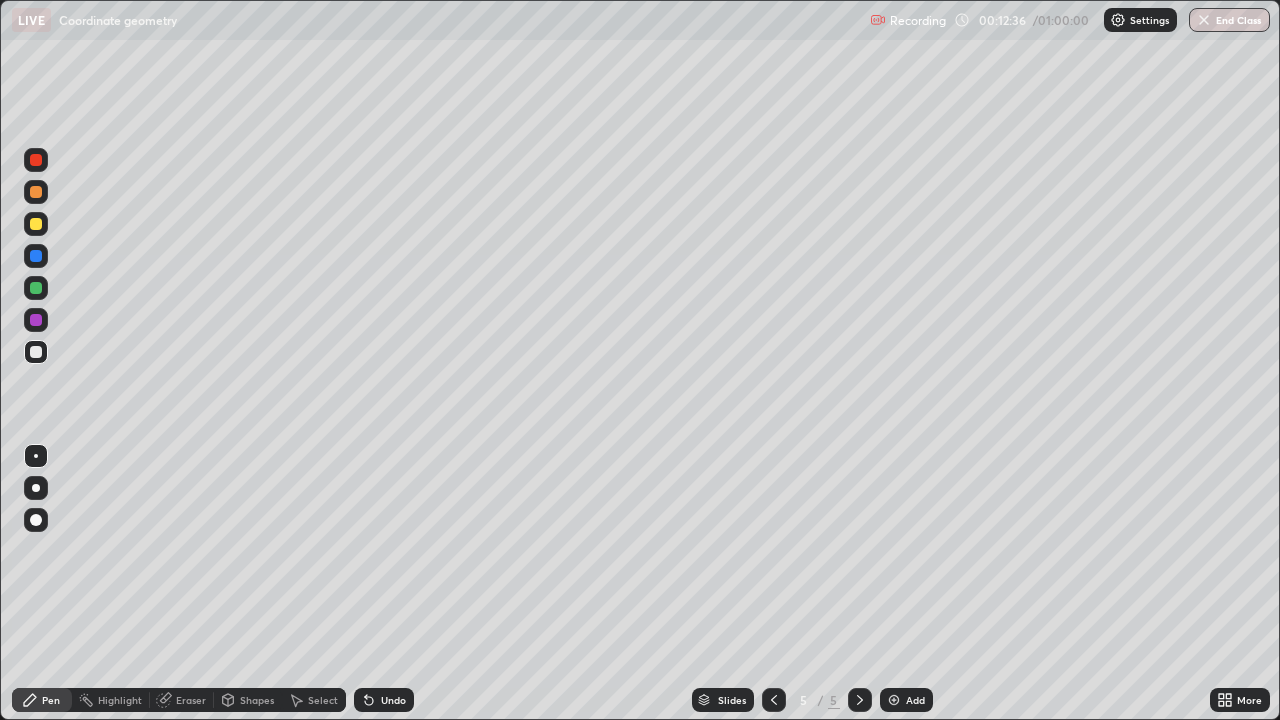 click on "Undo" at bounding box center [384, 700] 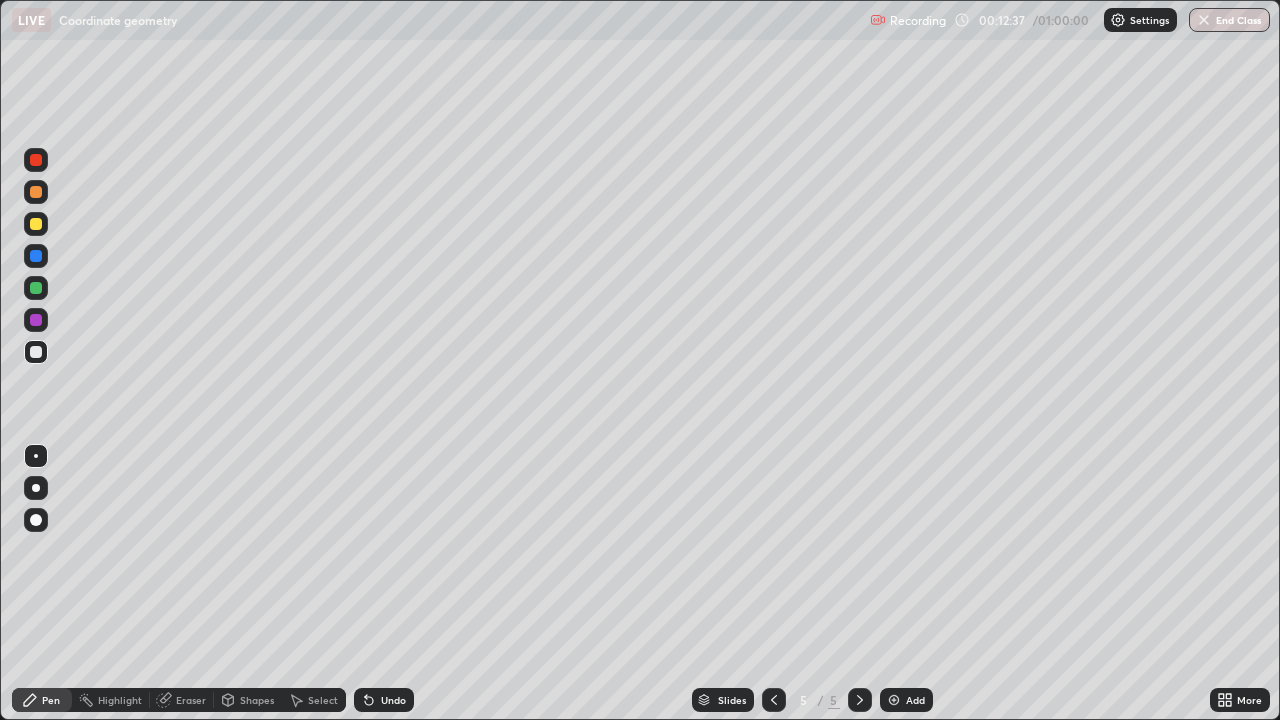 click on "Undo" at bounding box center (393, 700) 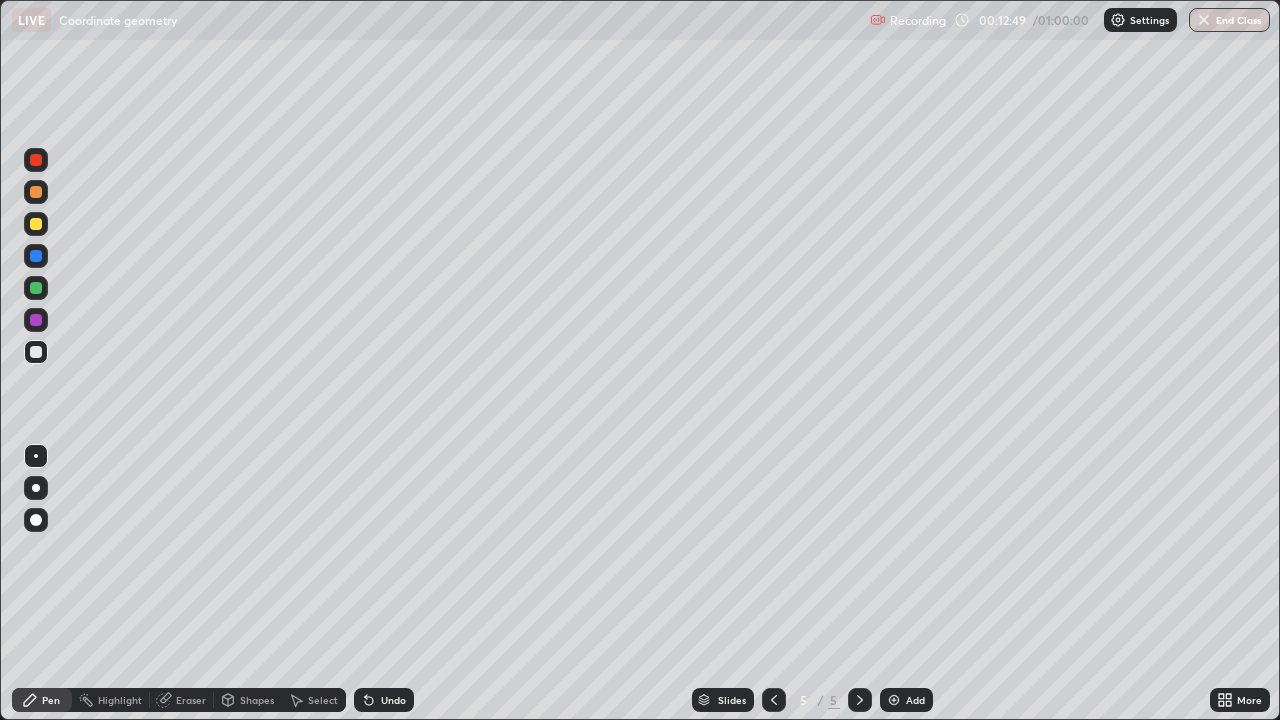 click 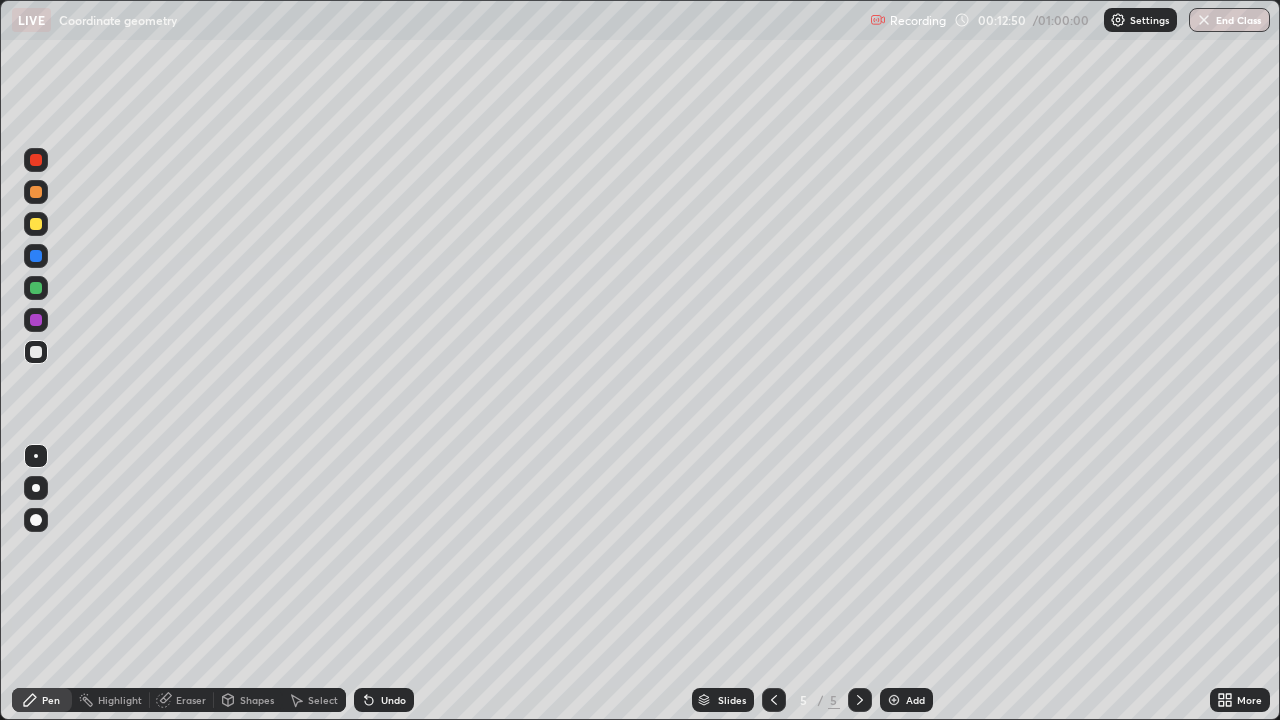 click 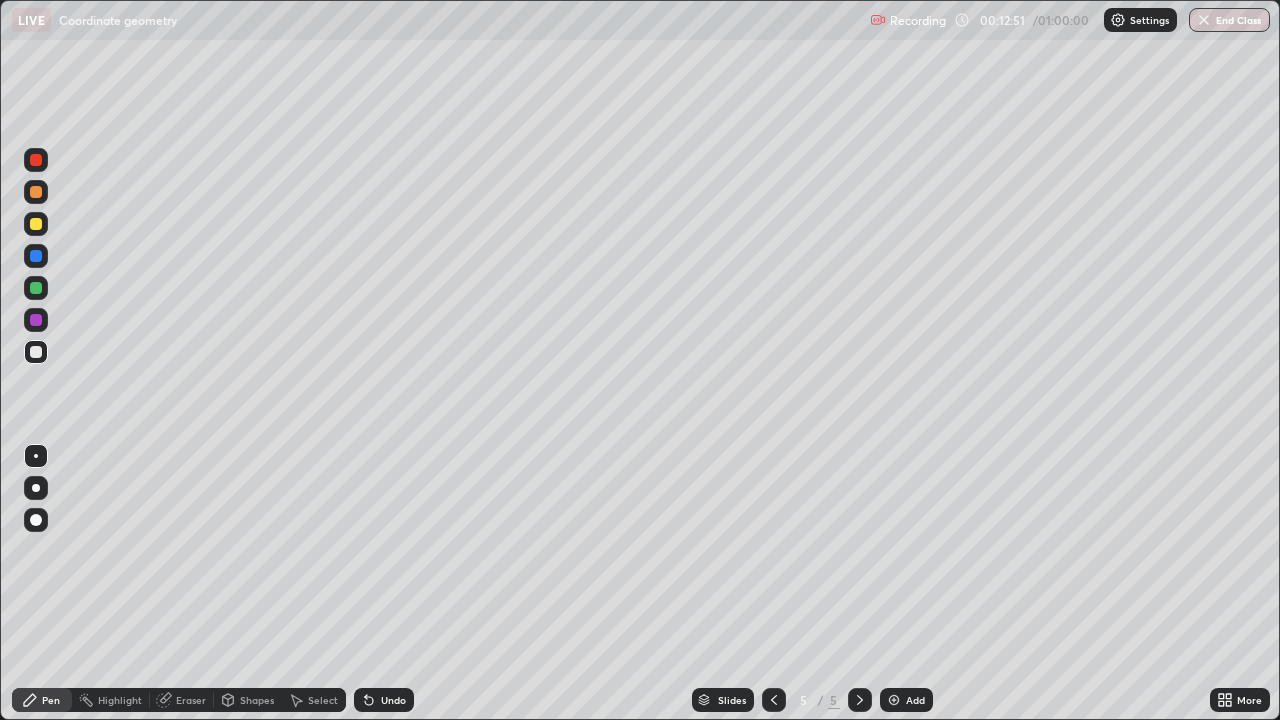 click 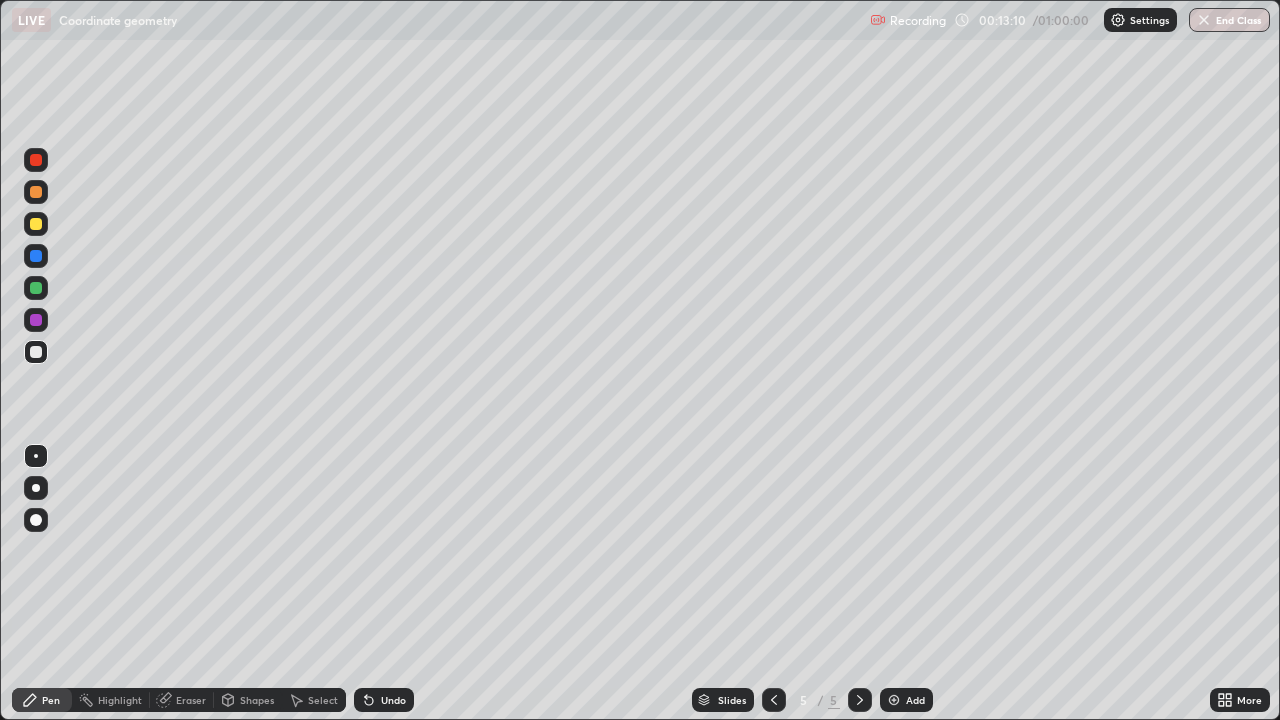 click on "Undo" at bounding box center (393, 700) 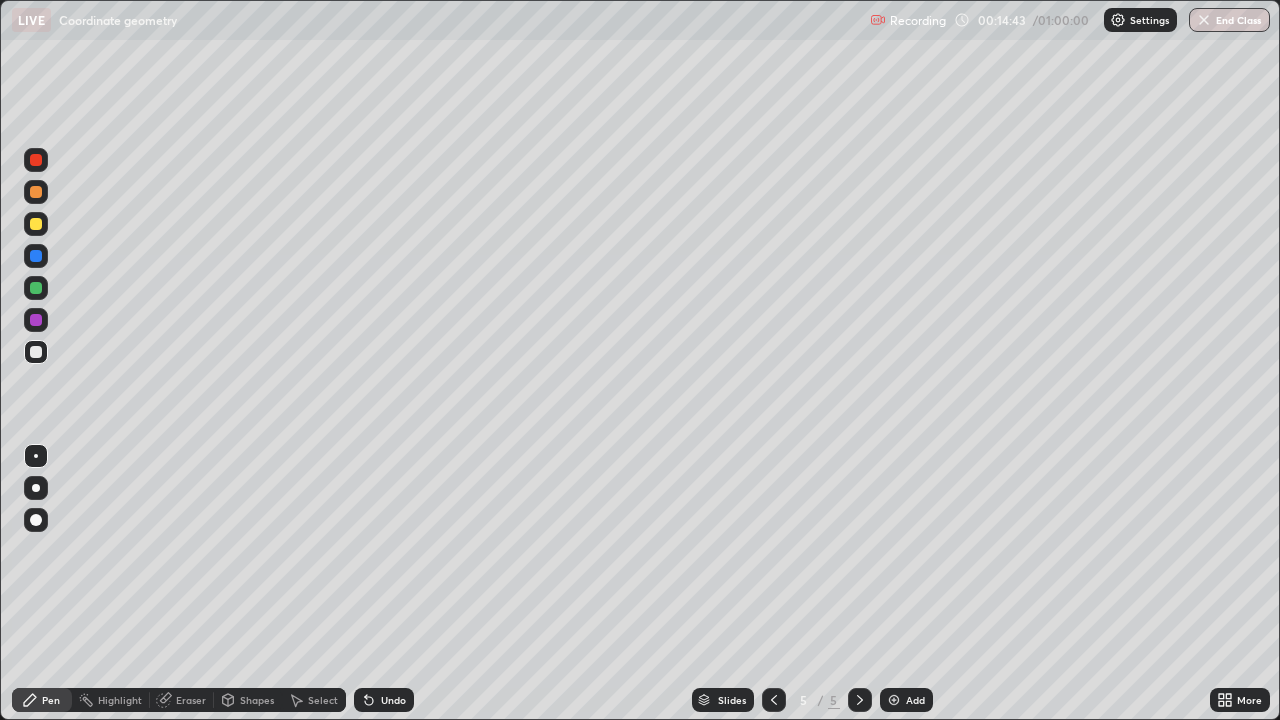 click on "Eraser" at bounding box center (191, 700) 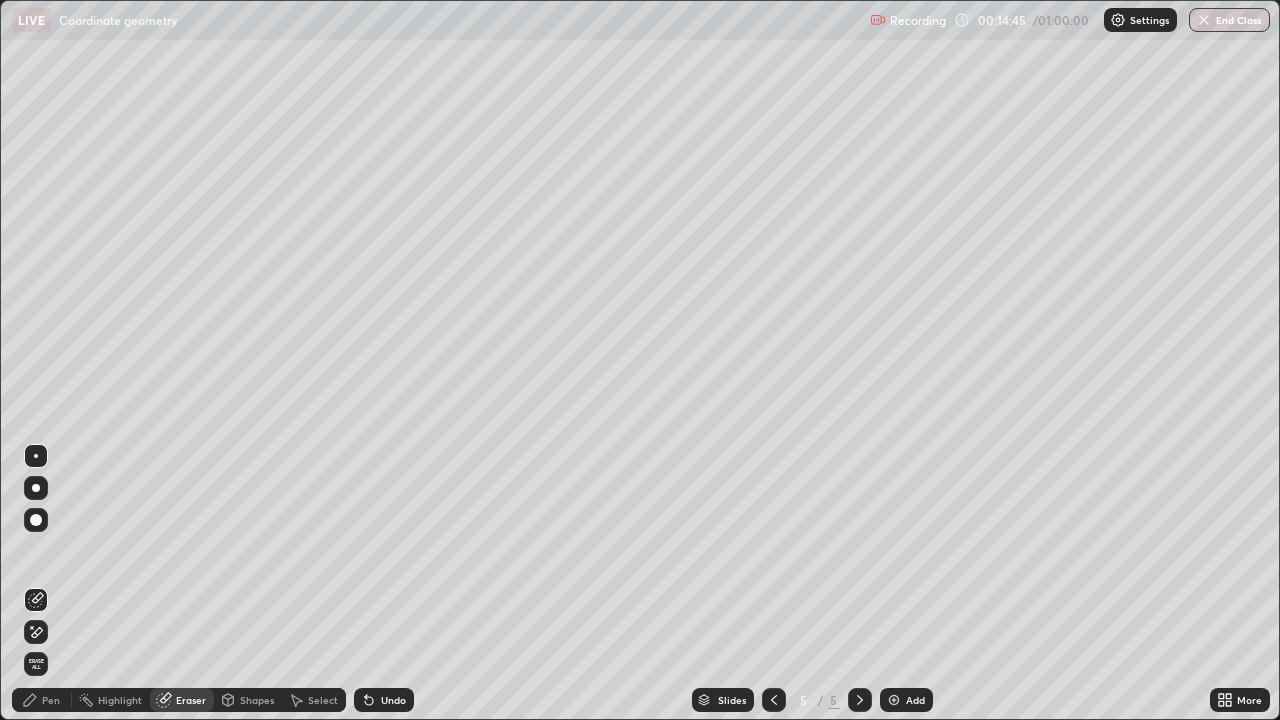 click 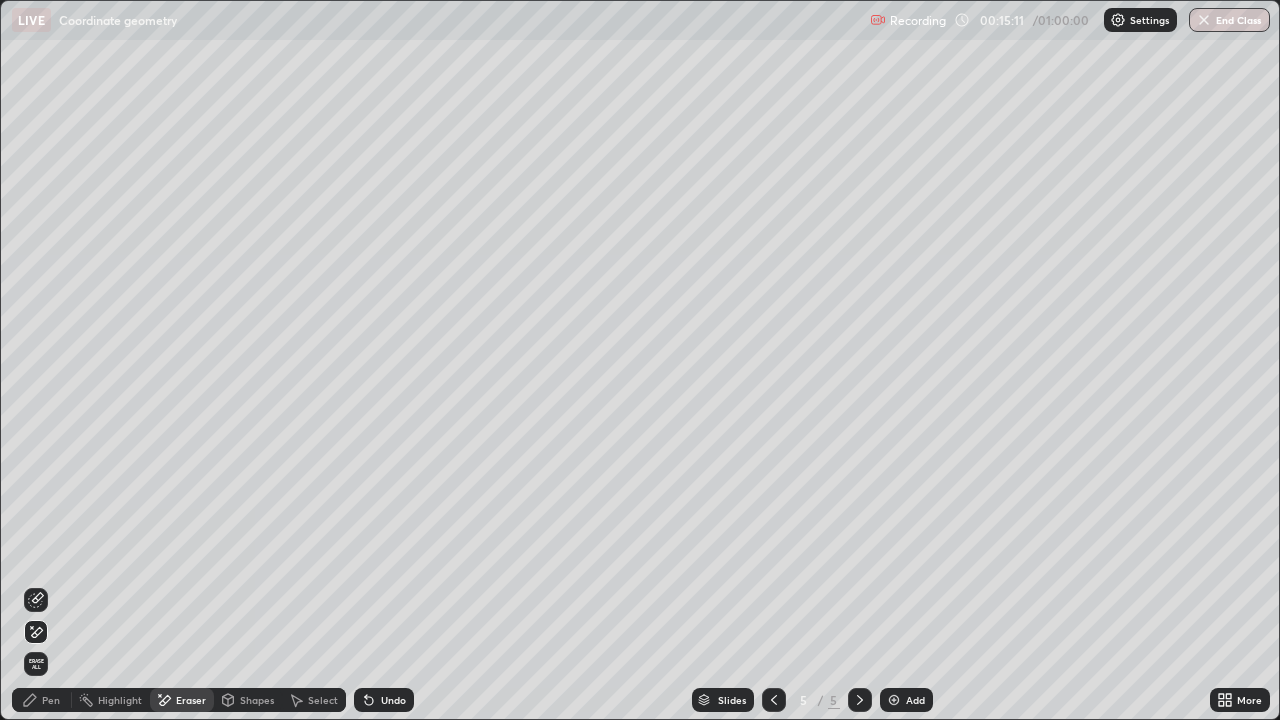 click on "Undo" at bounding box center [384, 700] 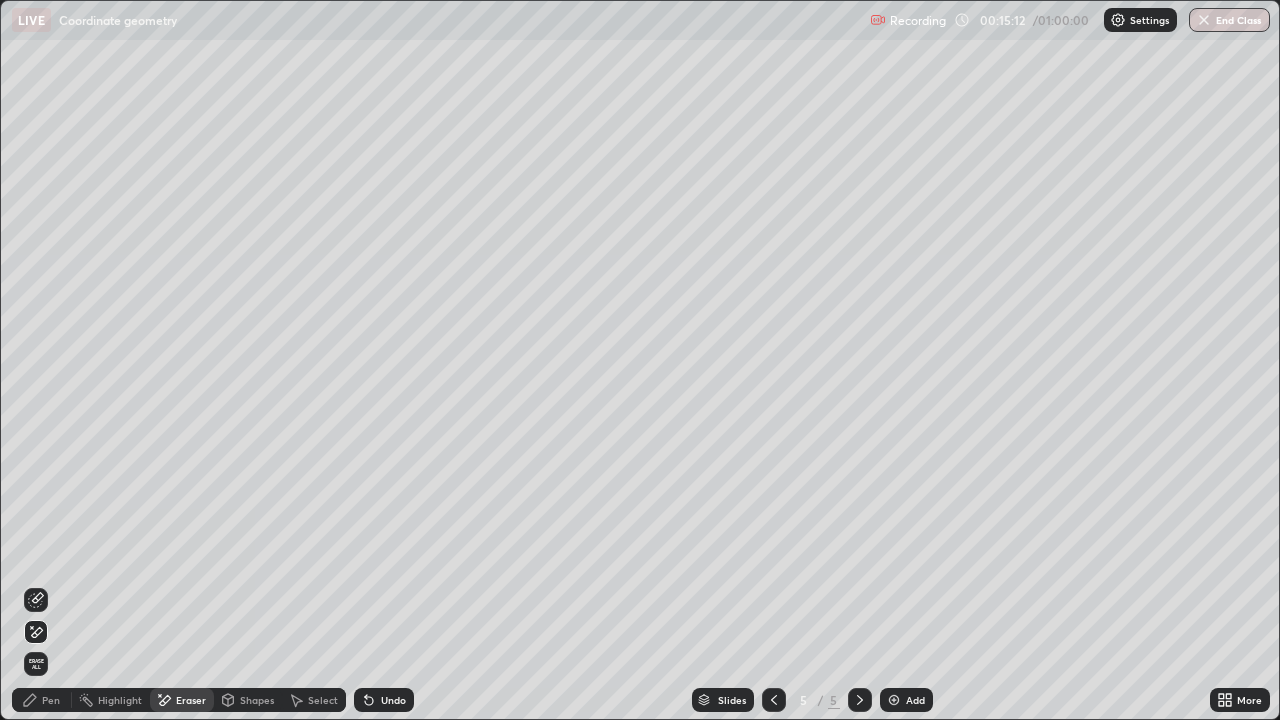 click on "Pen" at bounding box center (51, 700) 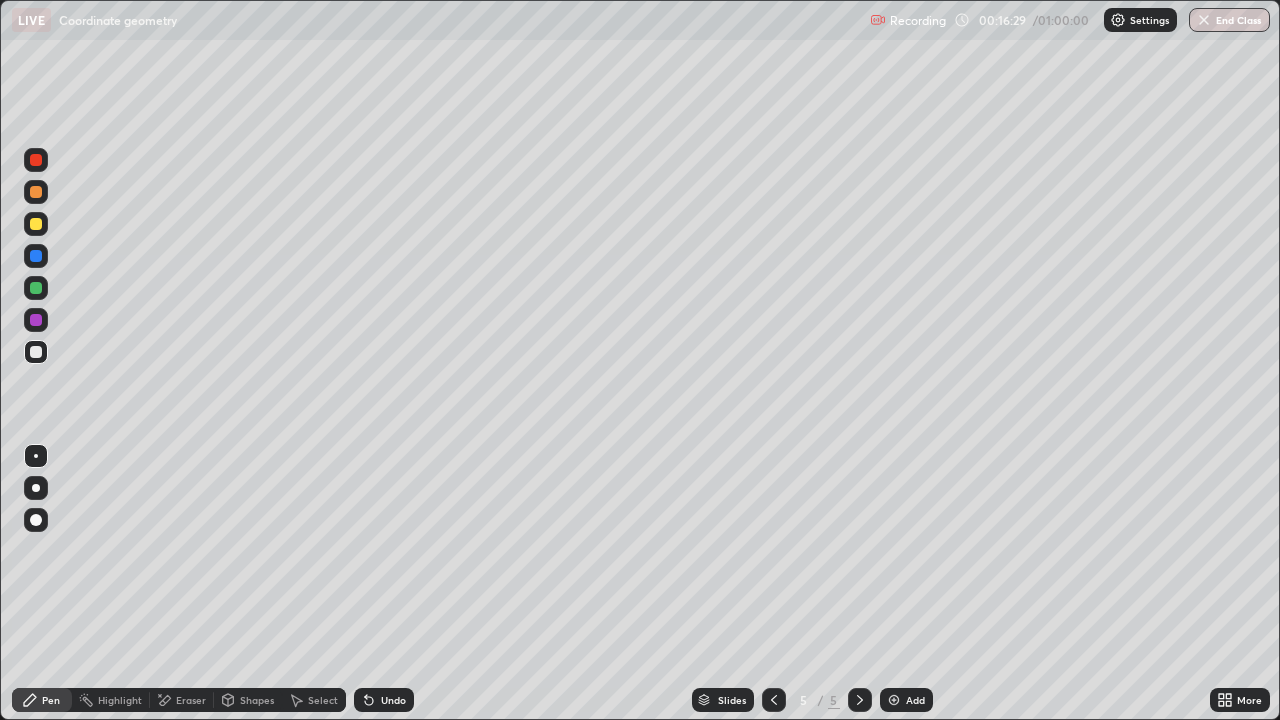 click on "Select" at bounding box center (323, 700) 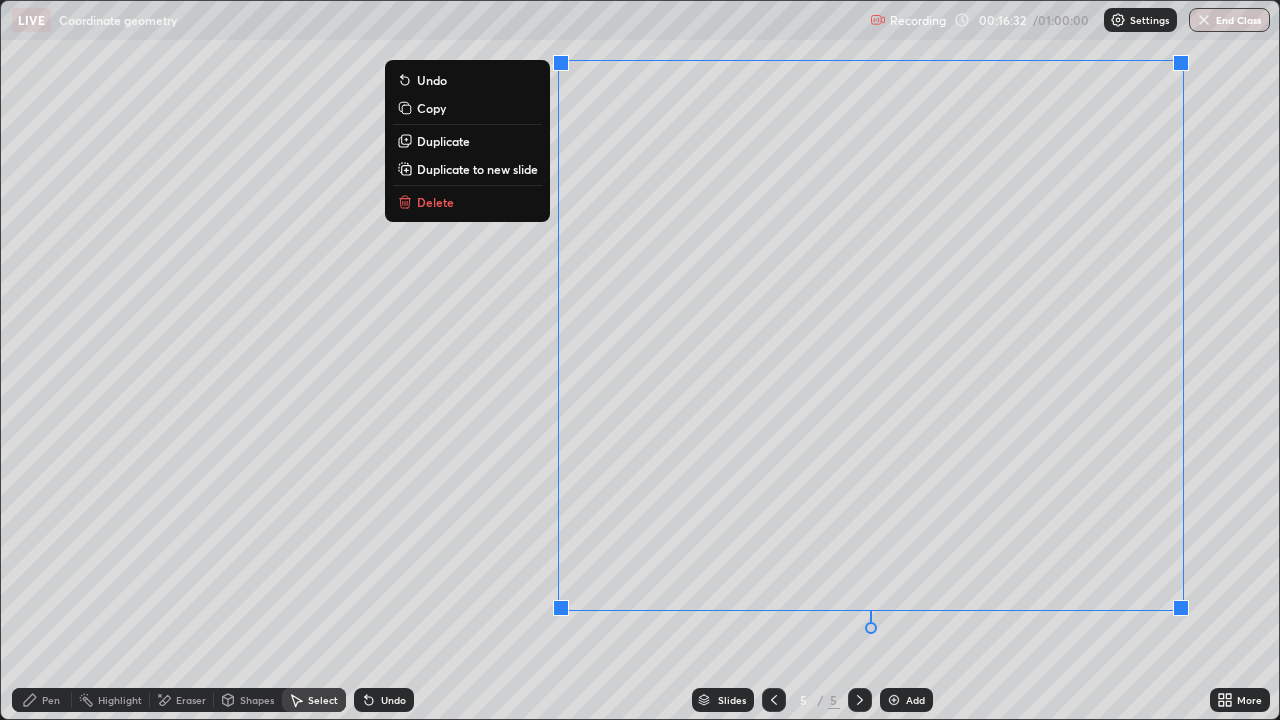 click on "Duplicate to new slide" at bounding box center [477, 169] 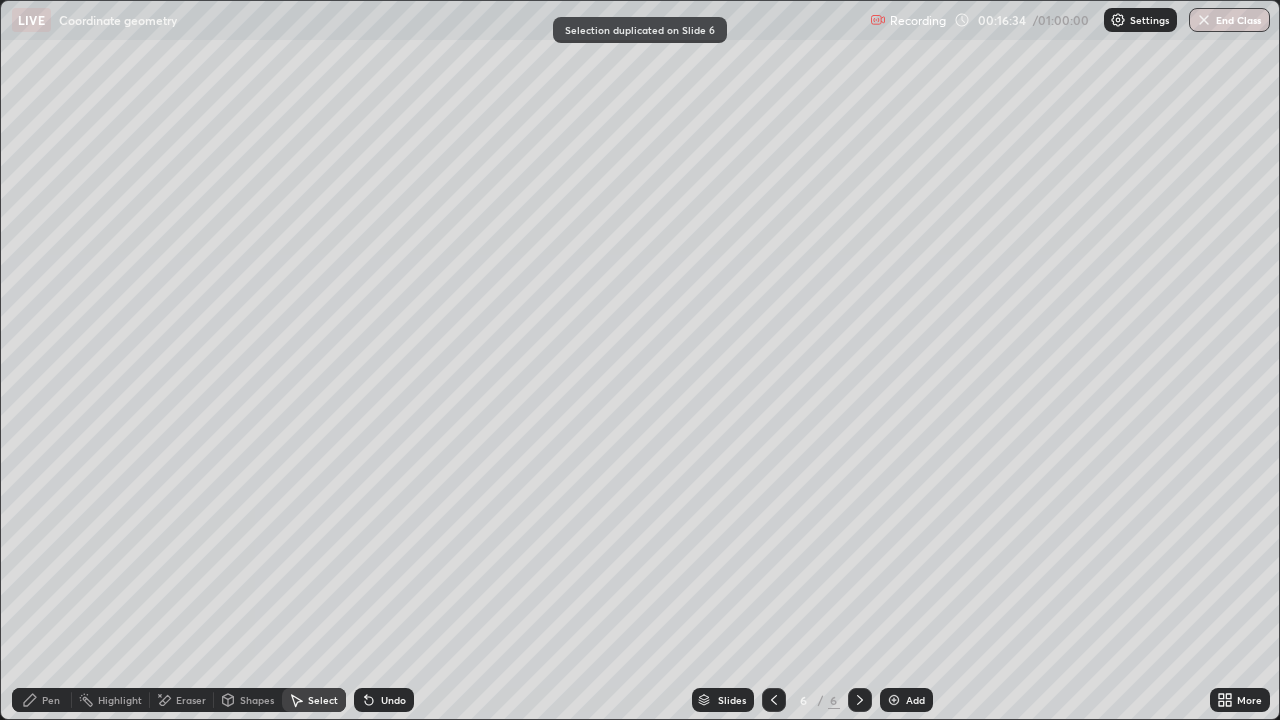 click on "Eraser" at bounding box center [191, 700] 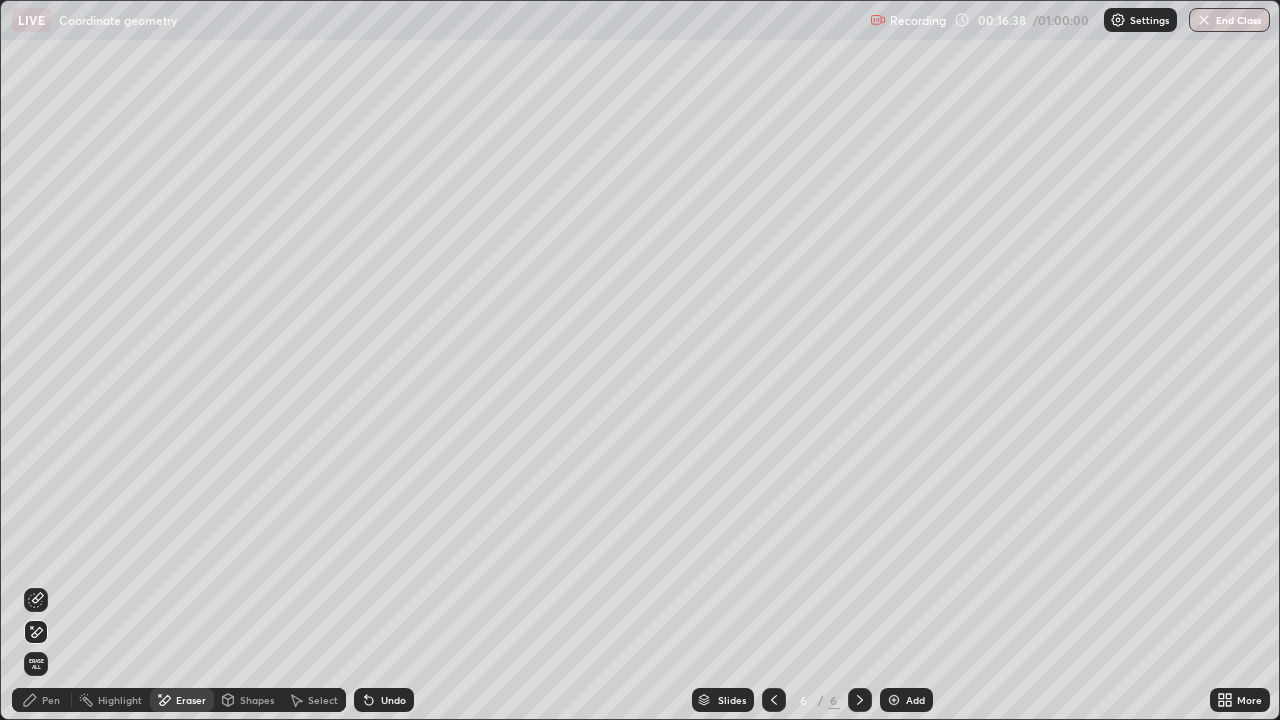 click on "Pen" at bounding box center (51, 700) 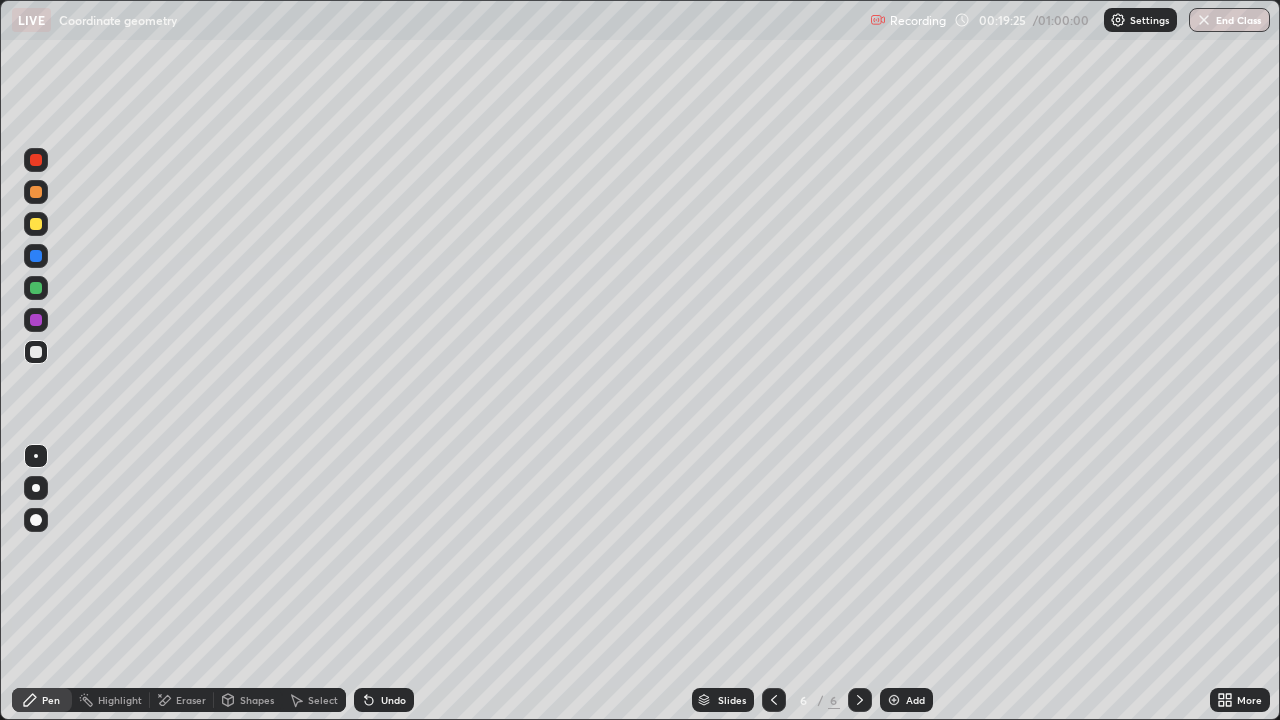 click on "Add" at bounding box center [906, 700] 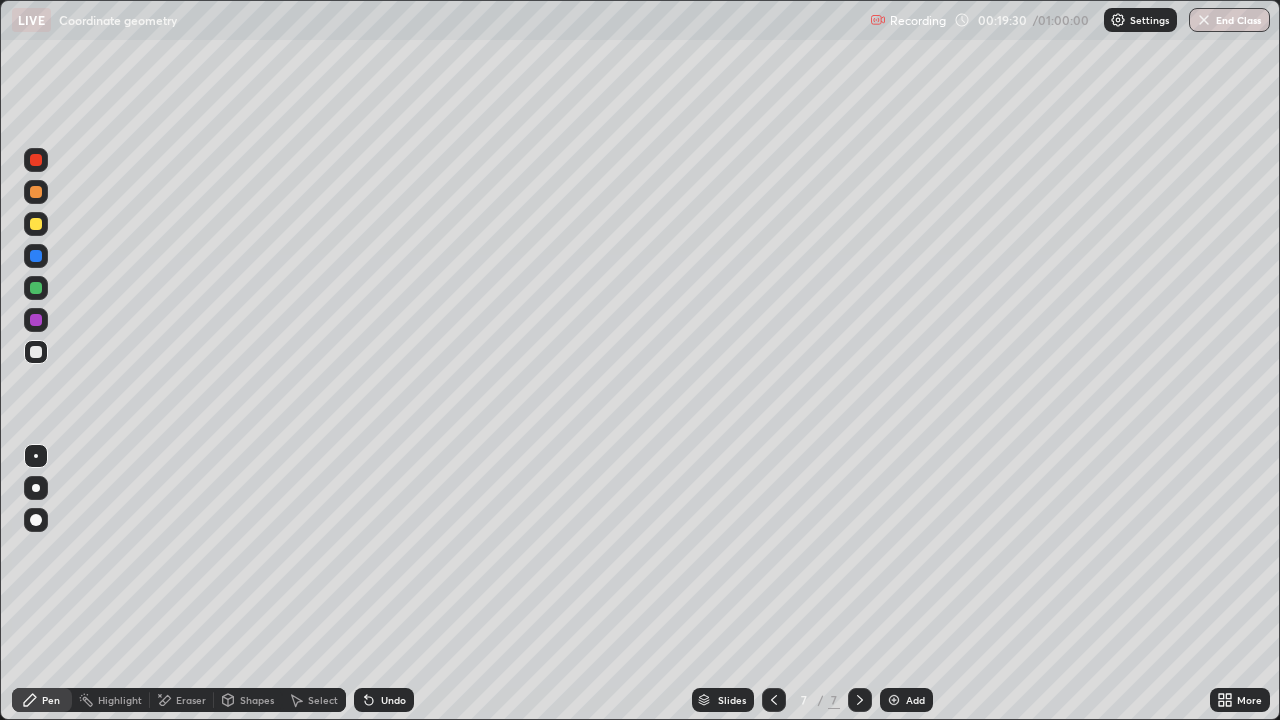 click 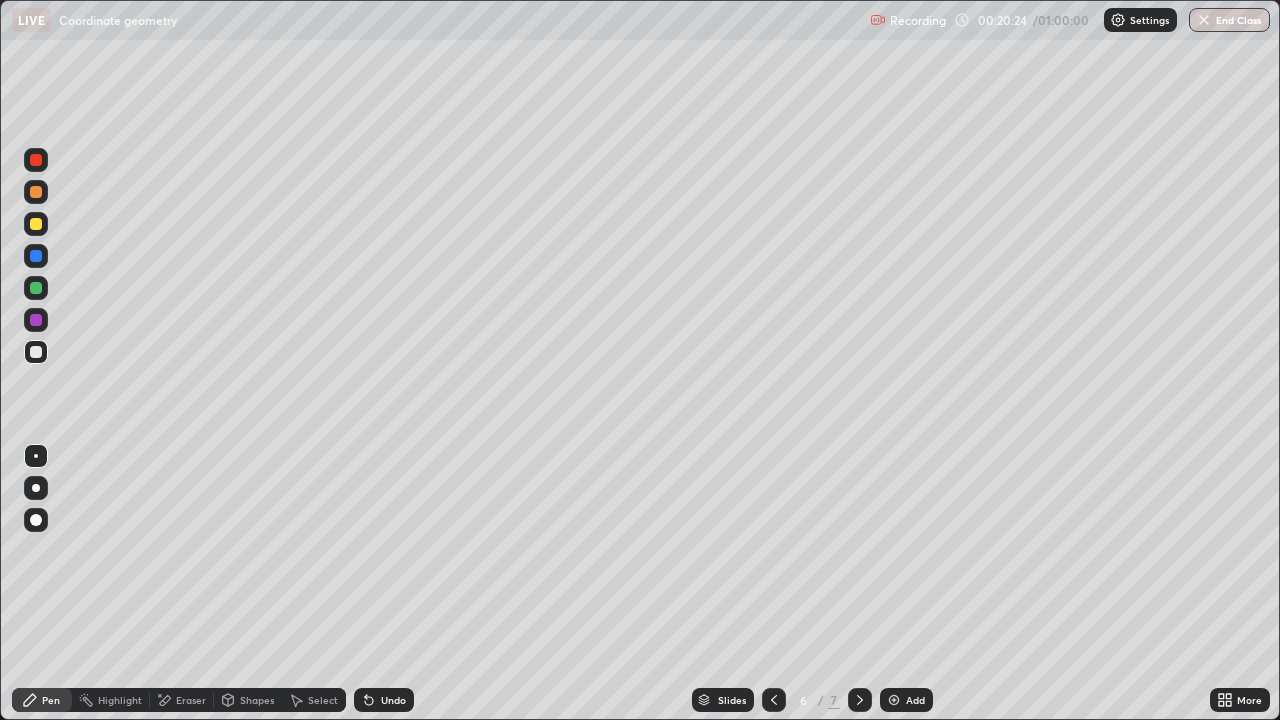 click at bounding box center [894, 700] 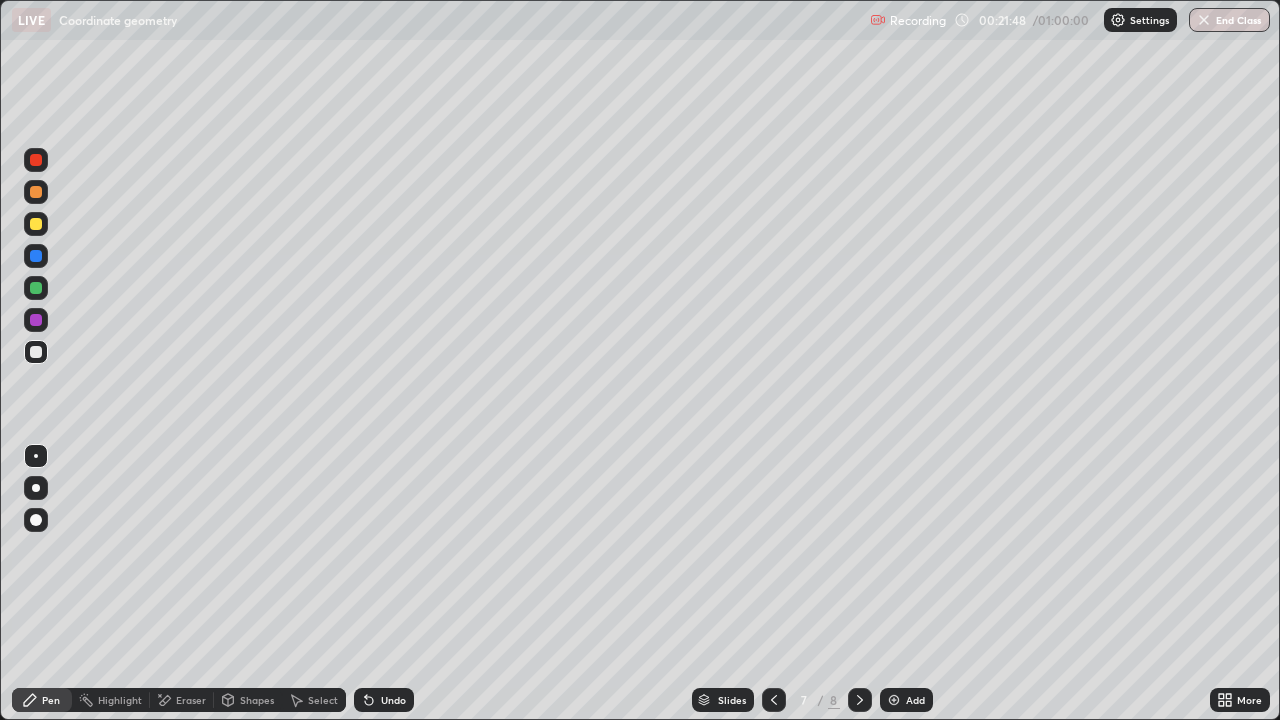 click on "Add" at bounding box center [915, 700] 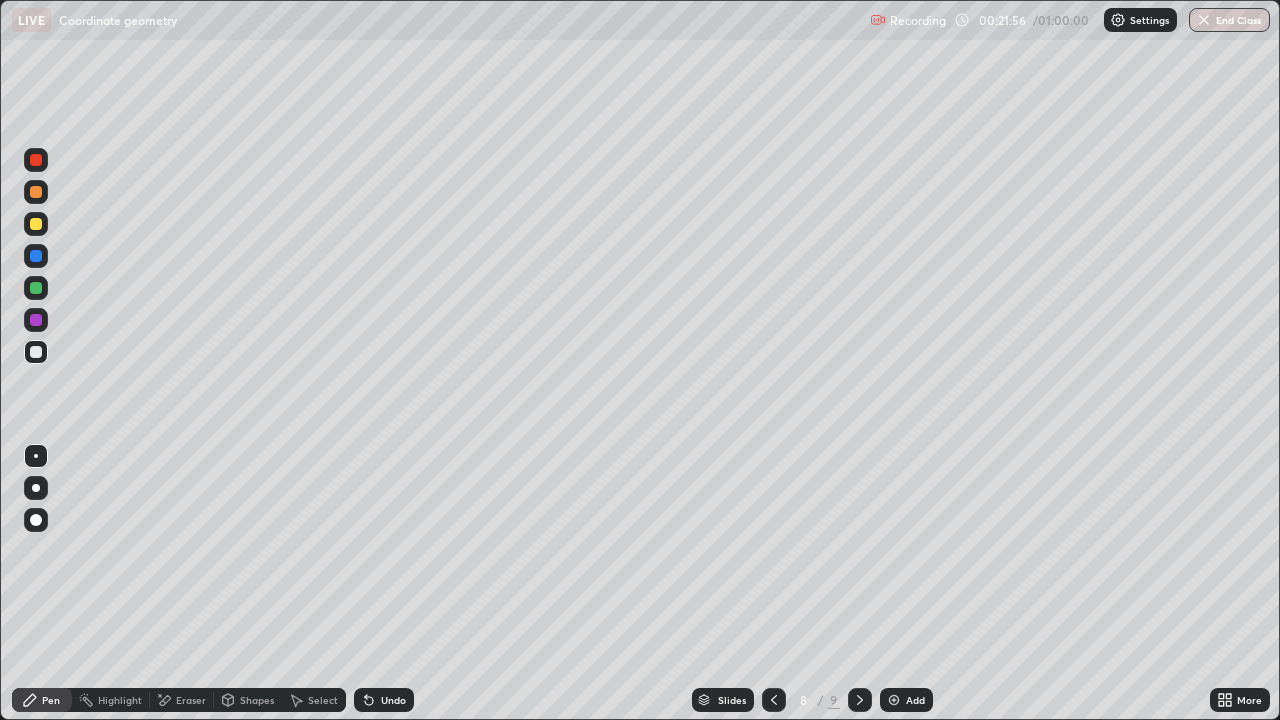 click 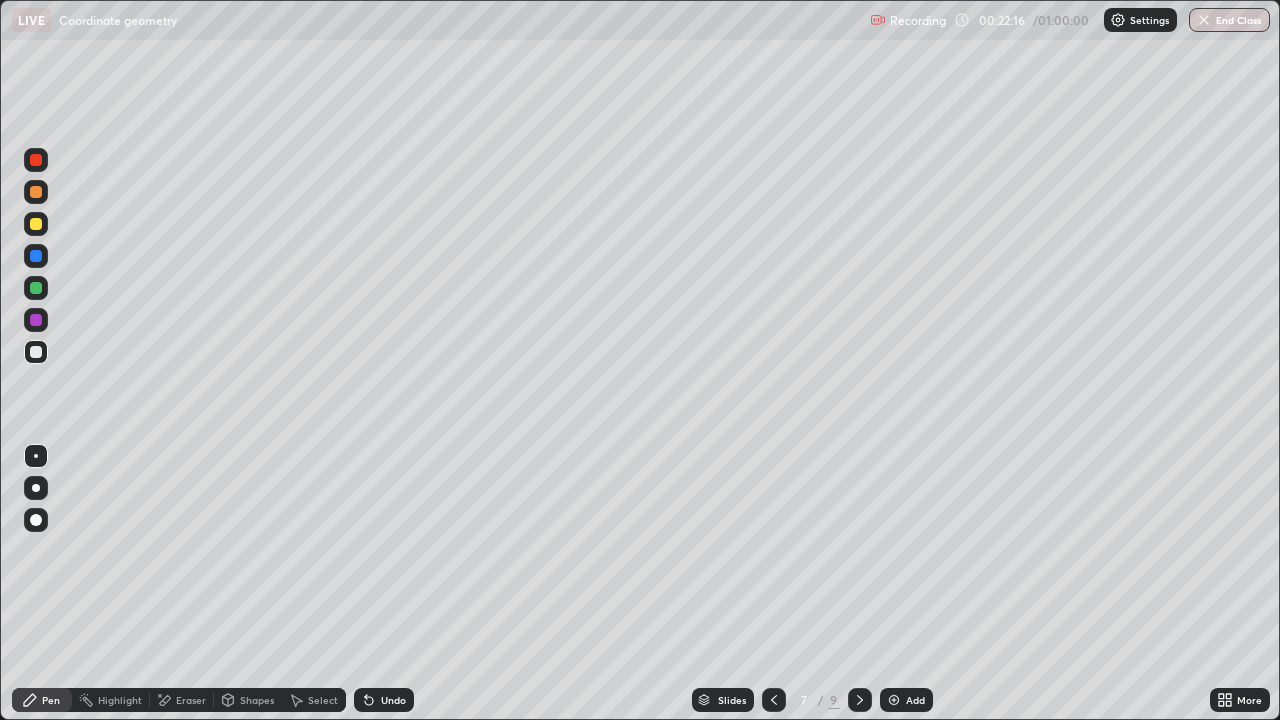 click on "Add" at bounding box center (915, 700) 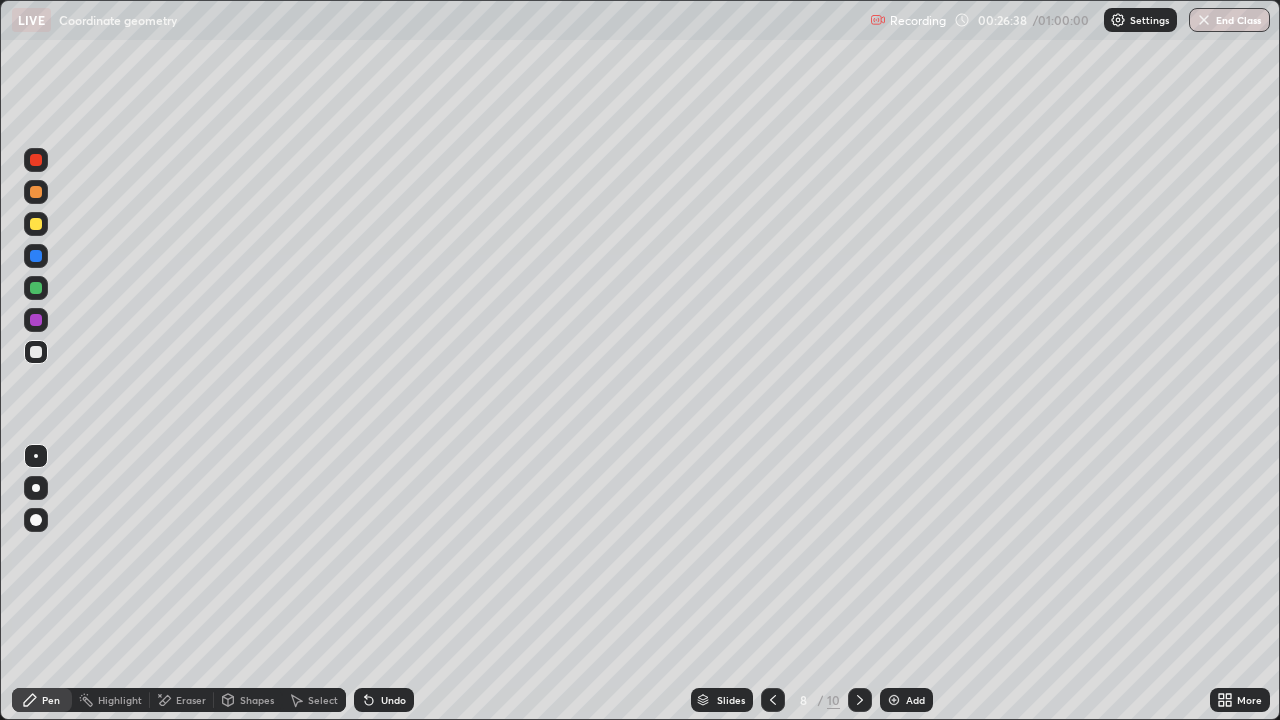 click on "Undo" at bounding box center [393, 700] 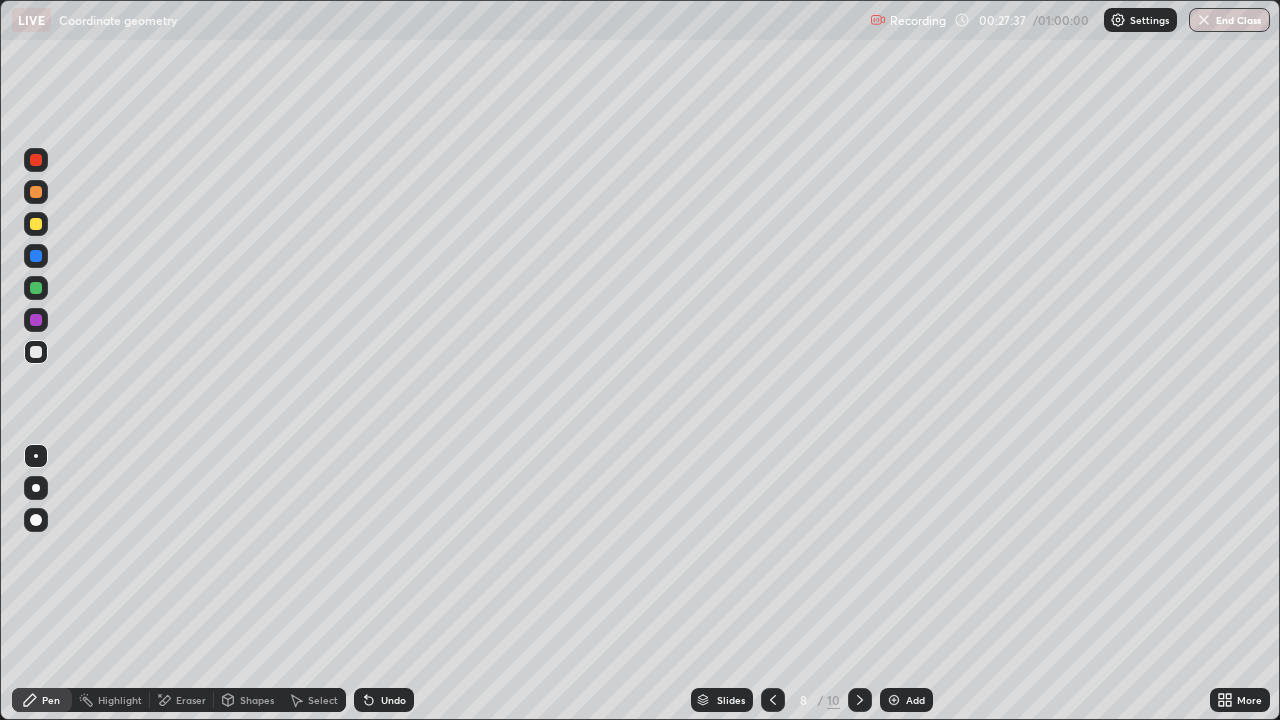 click on "Undo" at bounding box center [393, 700] 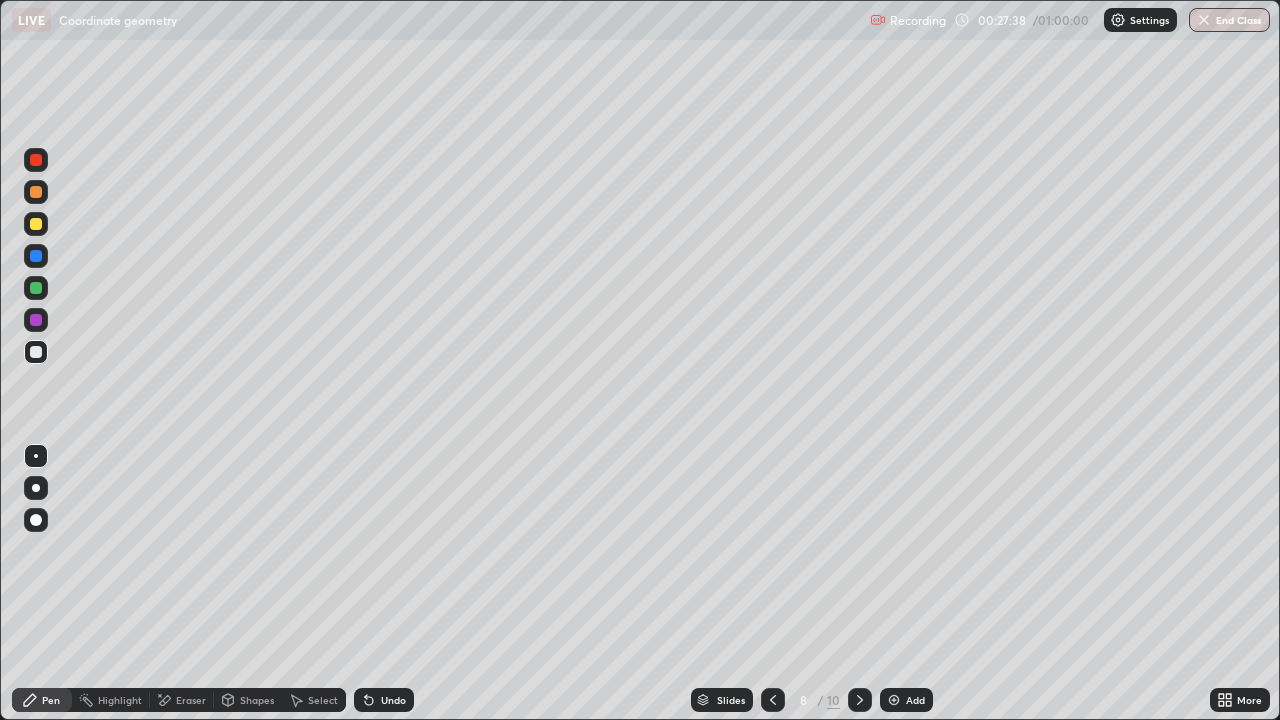 click on "Undo" at bounding box center [393, 700] 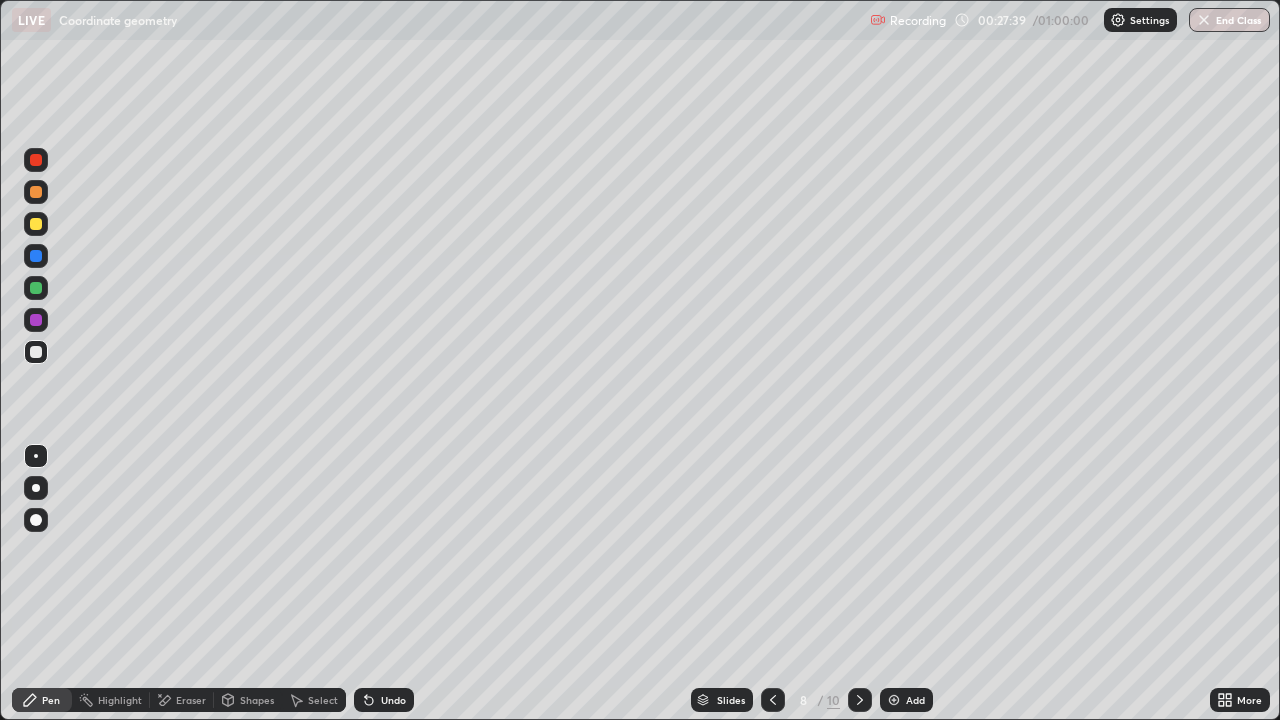 click on "Undo" at bounding box center [393, 700] 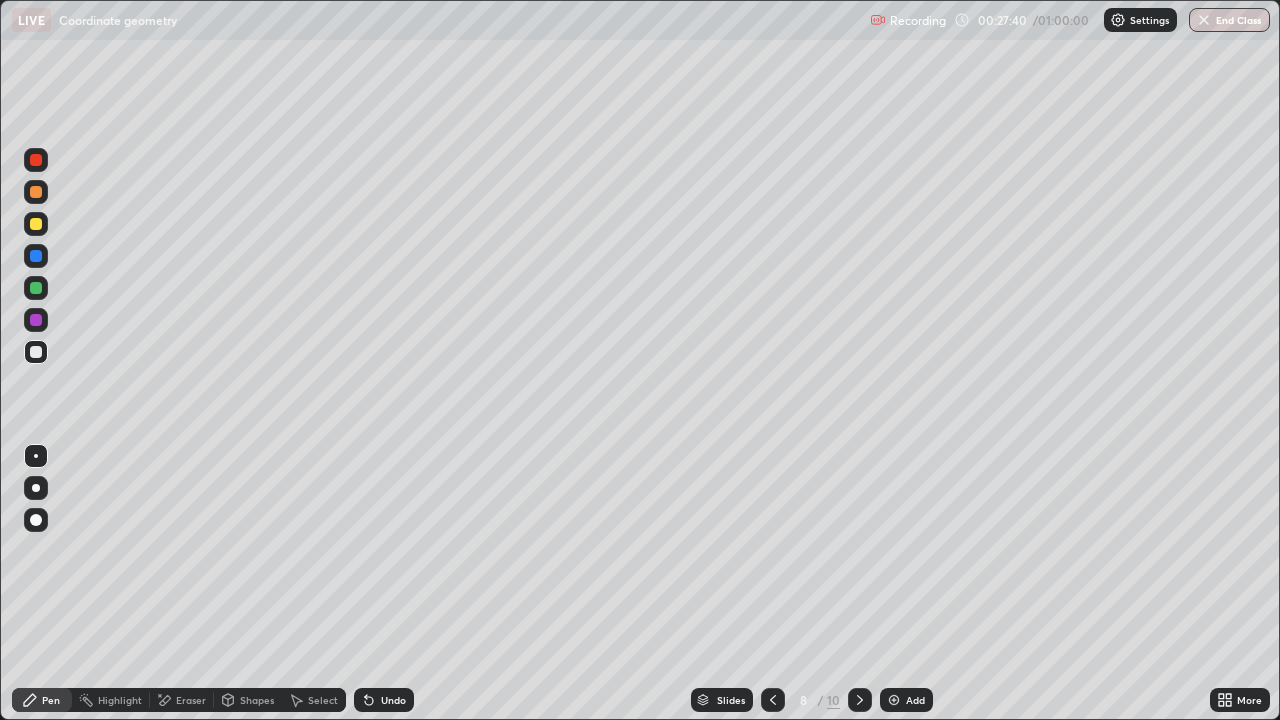 click on "Undo" at bounding box center (384, 700) 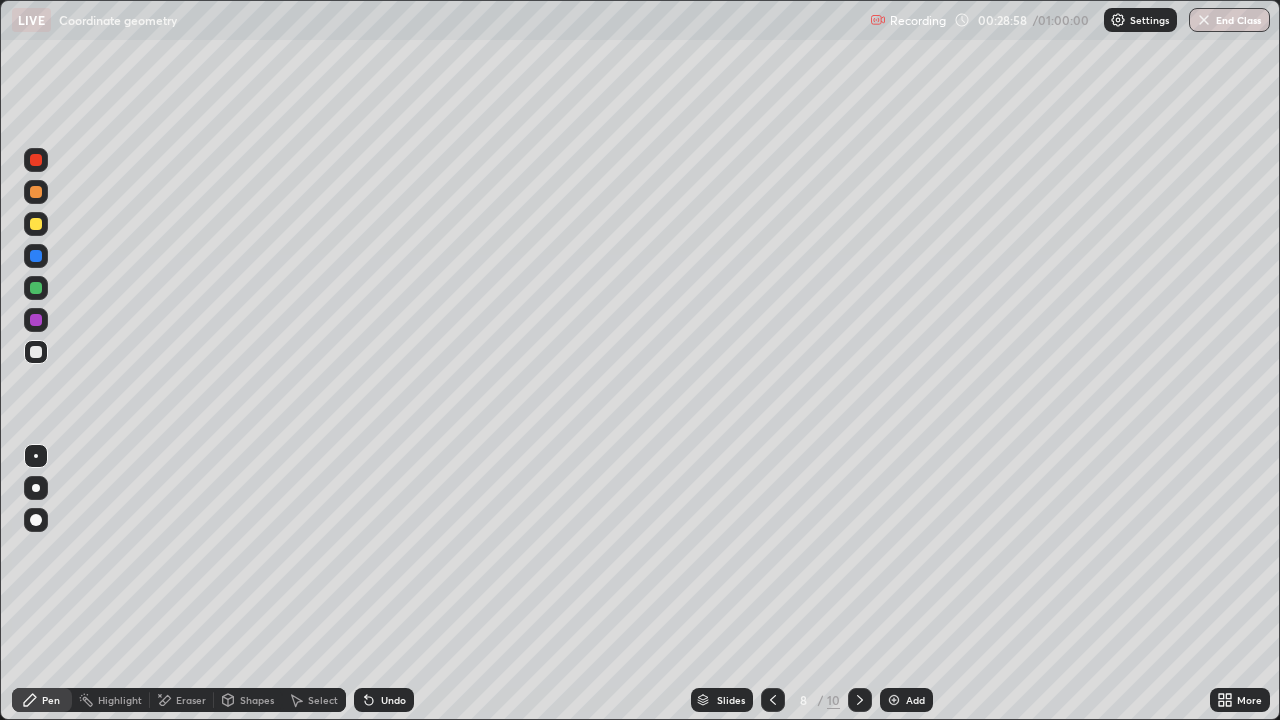 click on "Add" at bounding box center [906, 700] 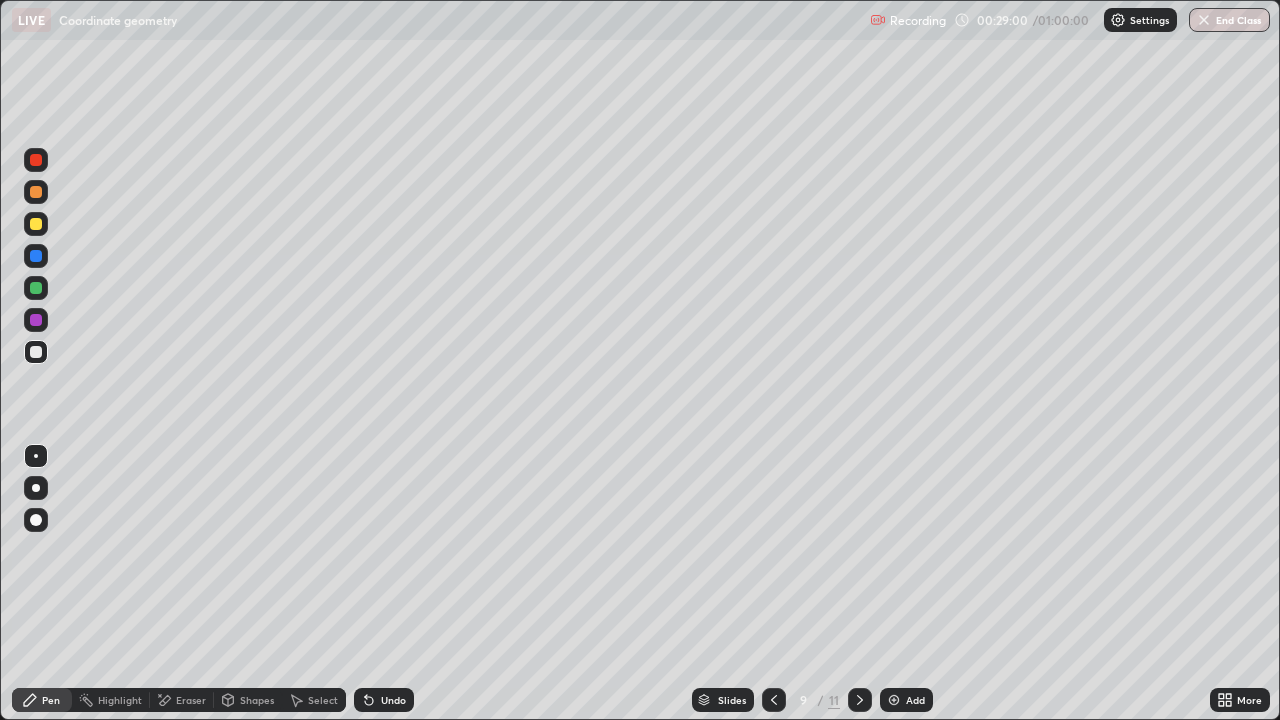 click 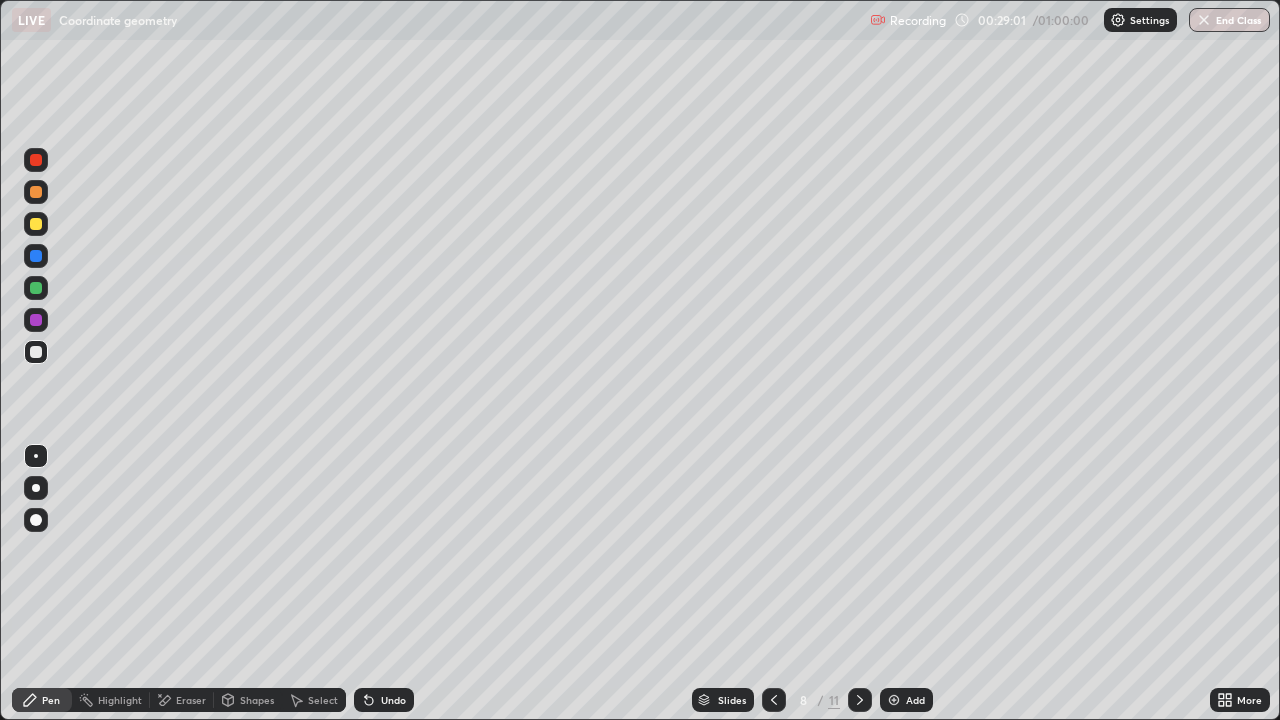 click on "Select" at bounding box center (314, 700) 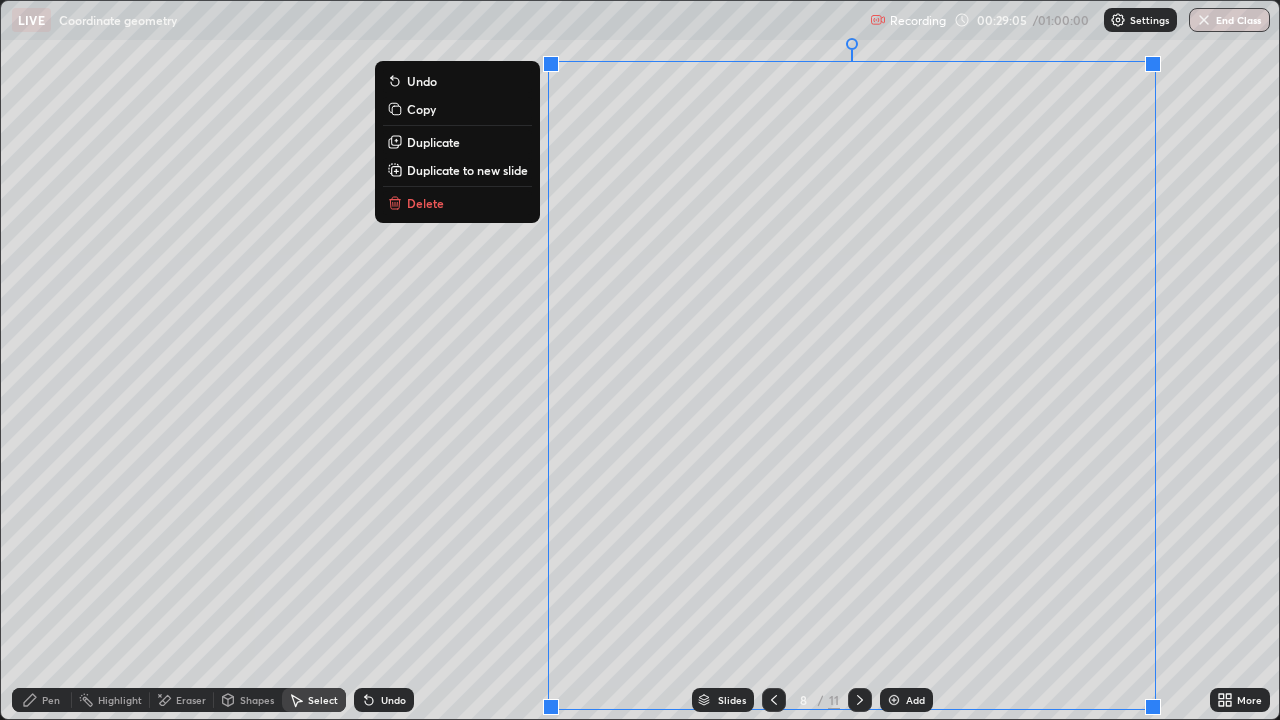 click on "Duplicate to new slide" at bounding box center [467, 170] 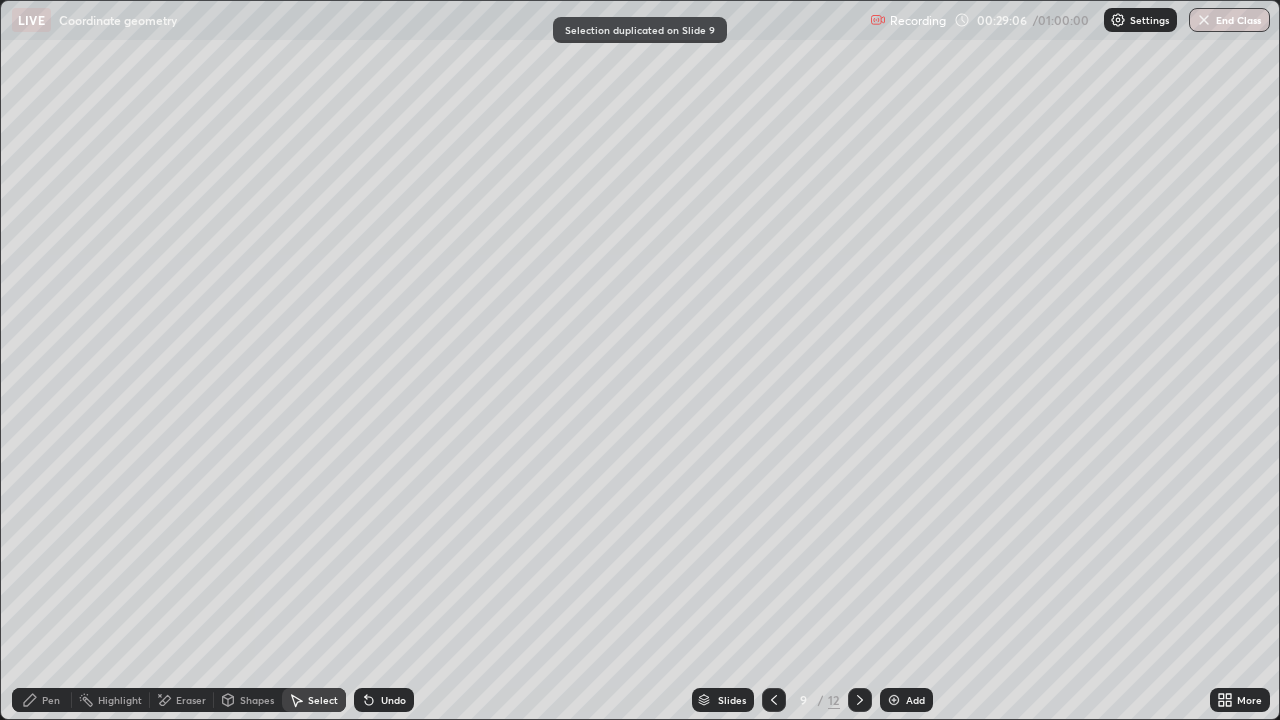 click on "Pen" at bounding box center [51, 700] 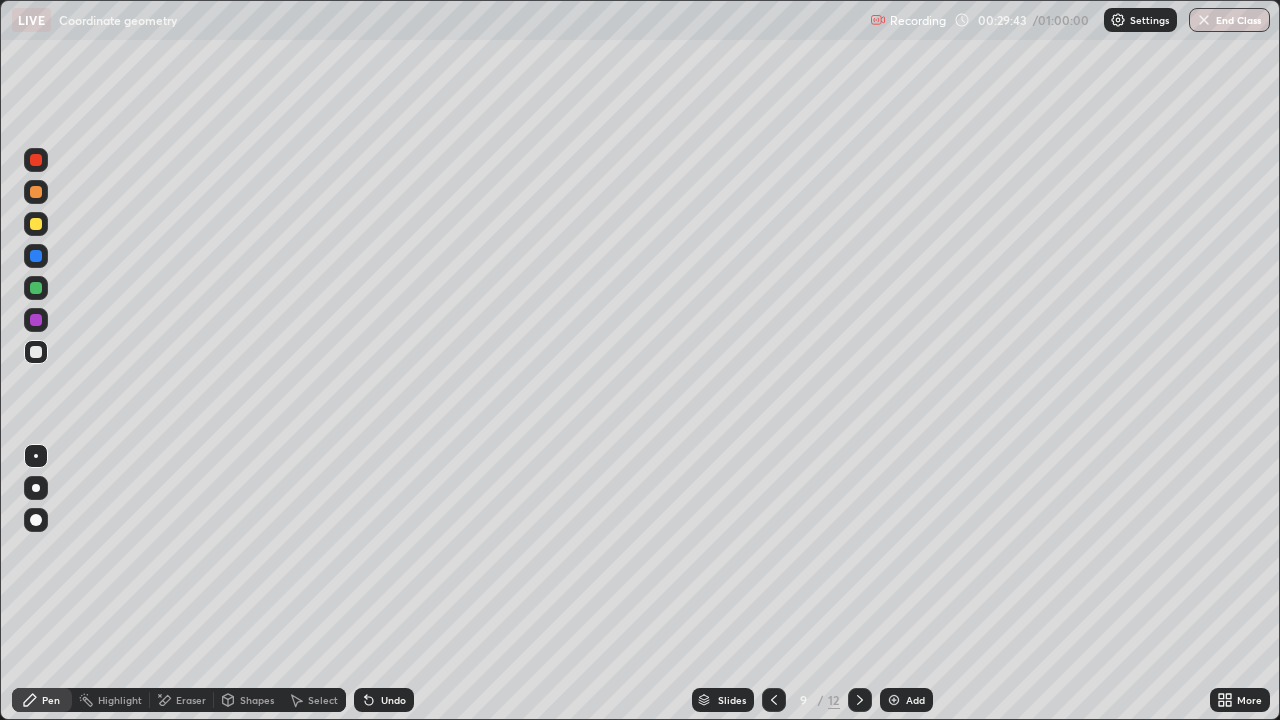 click 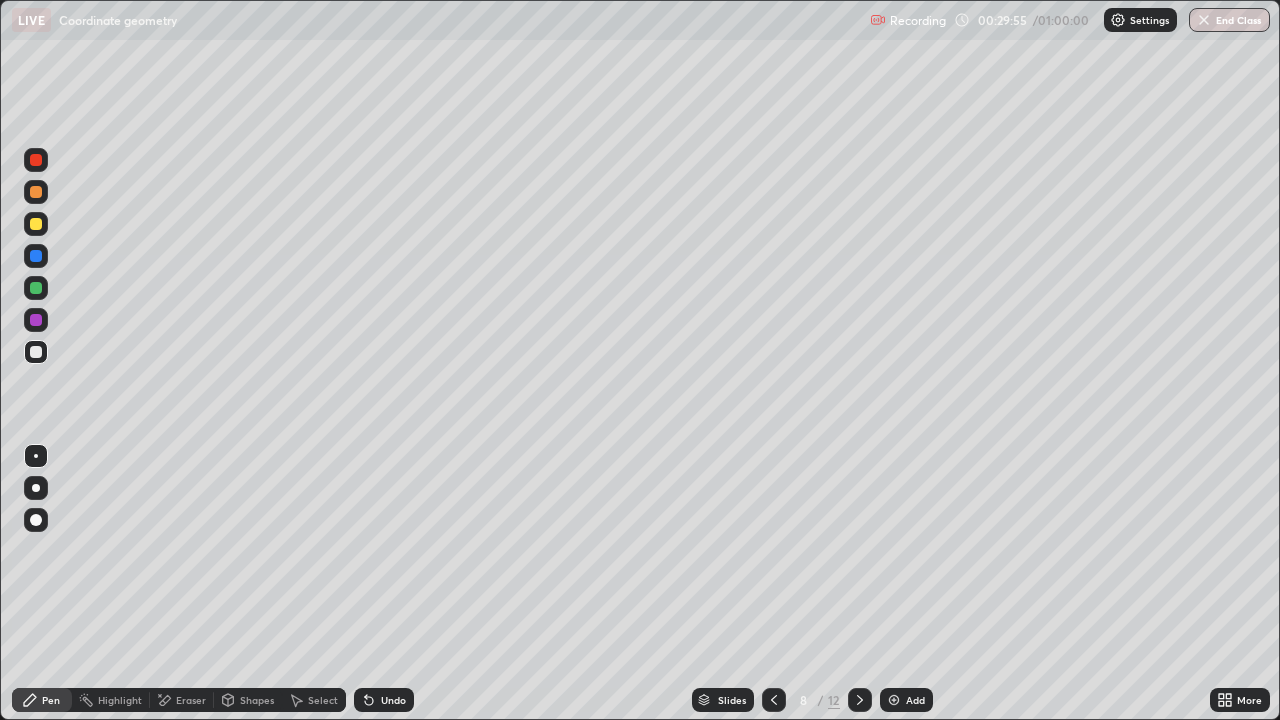 click 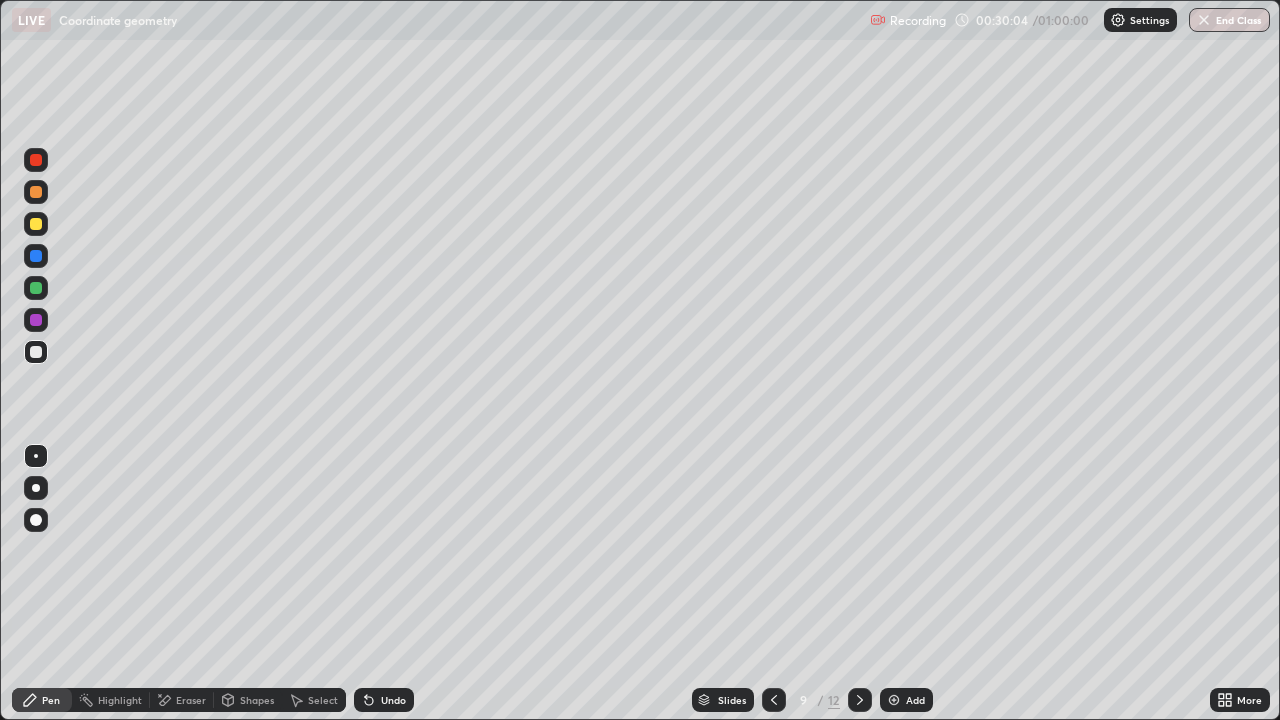 click at bounding box center [774, 700] 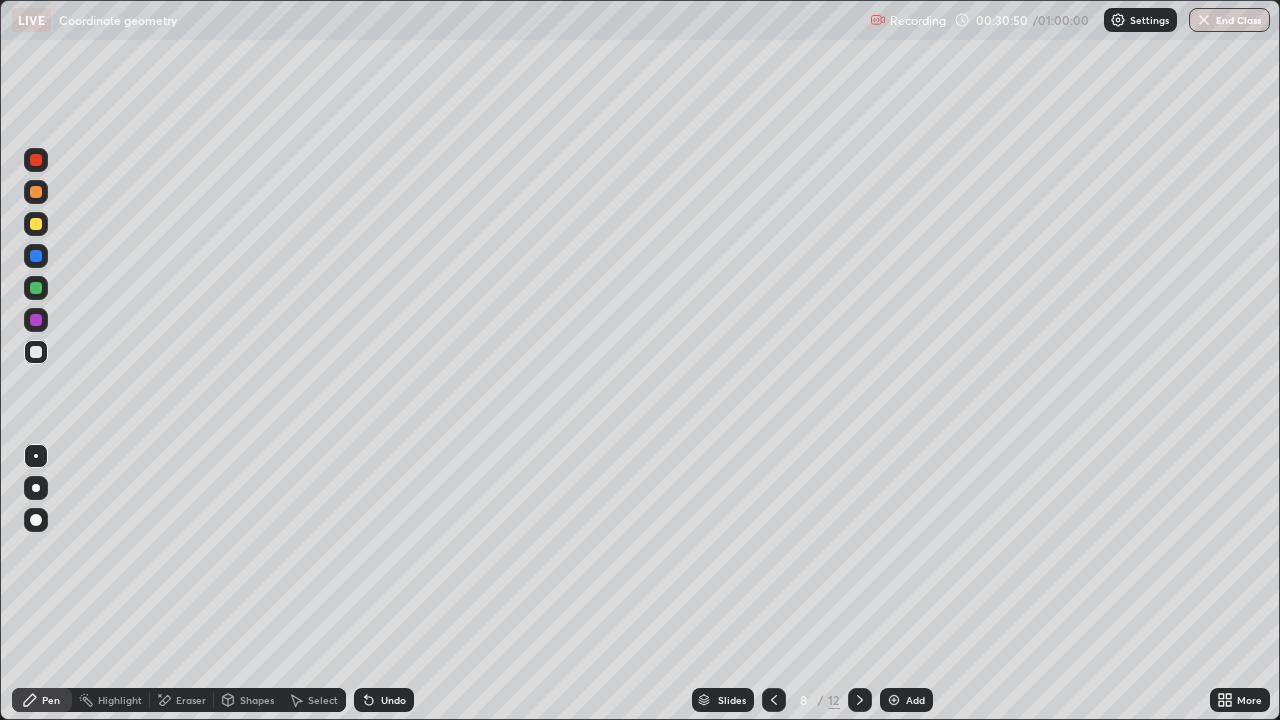 click 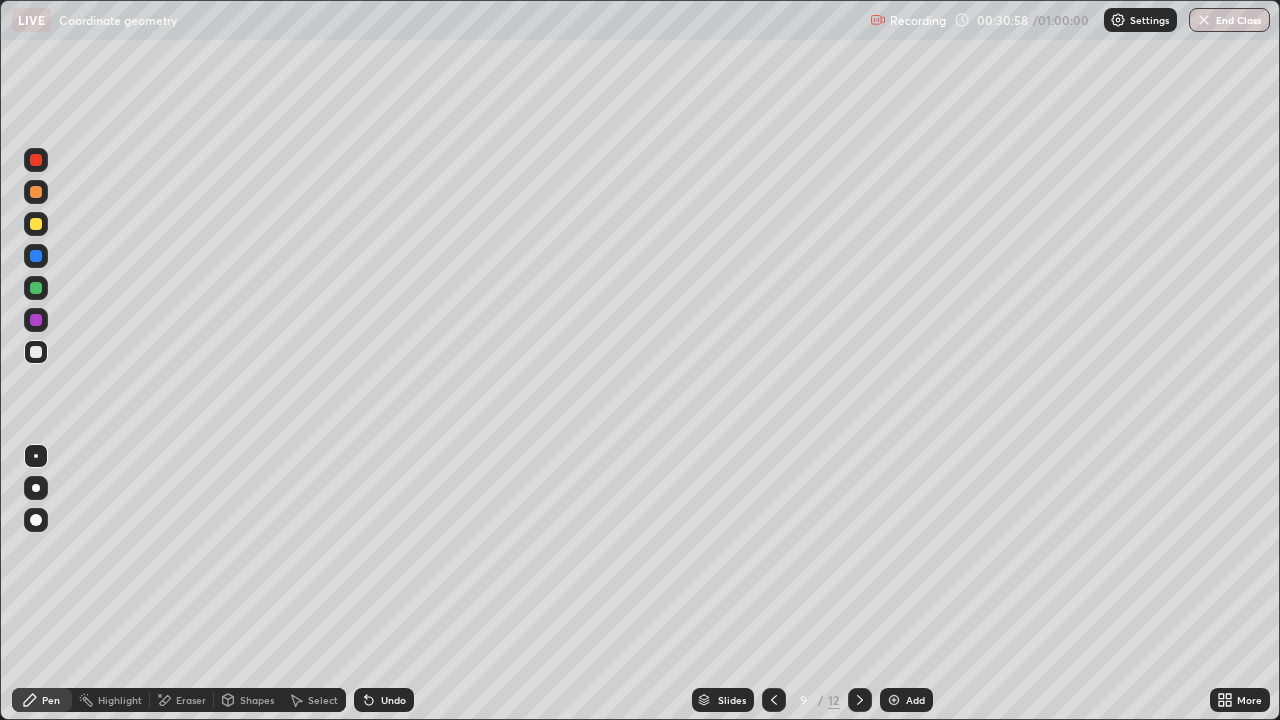 click at bounding box center [774, 700] 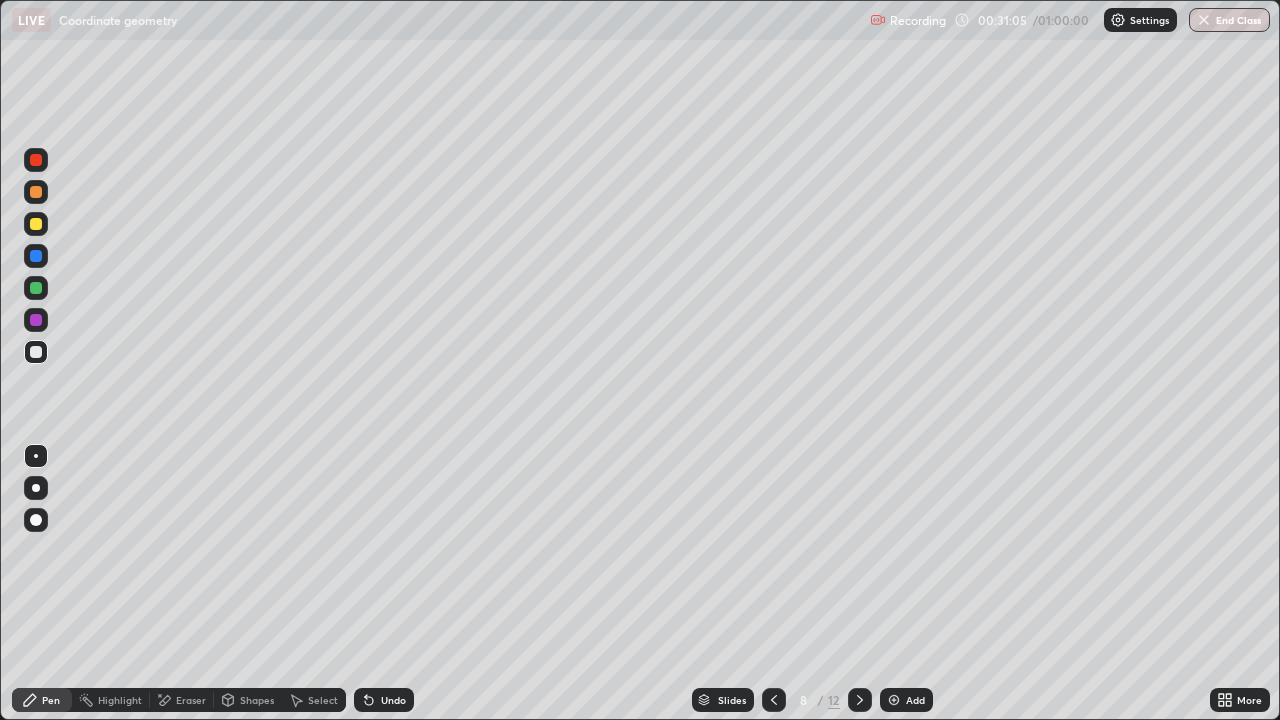 click 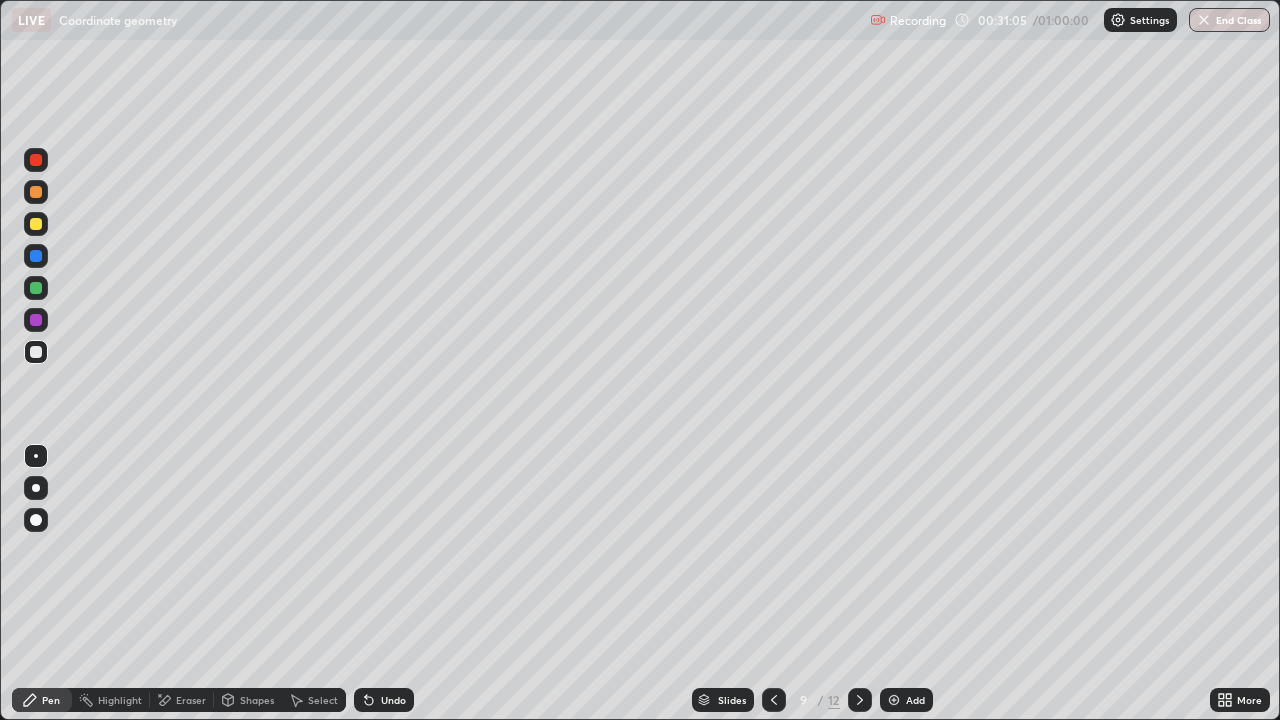 click 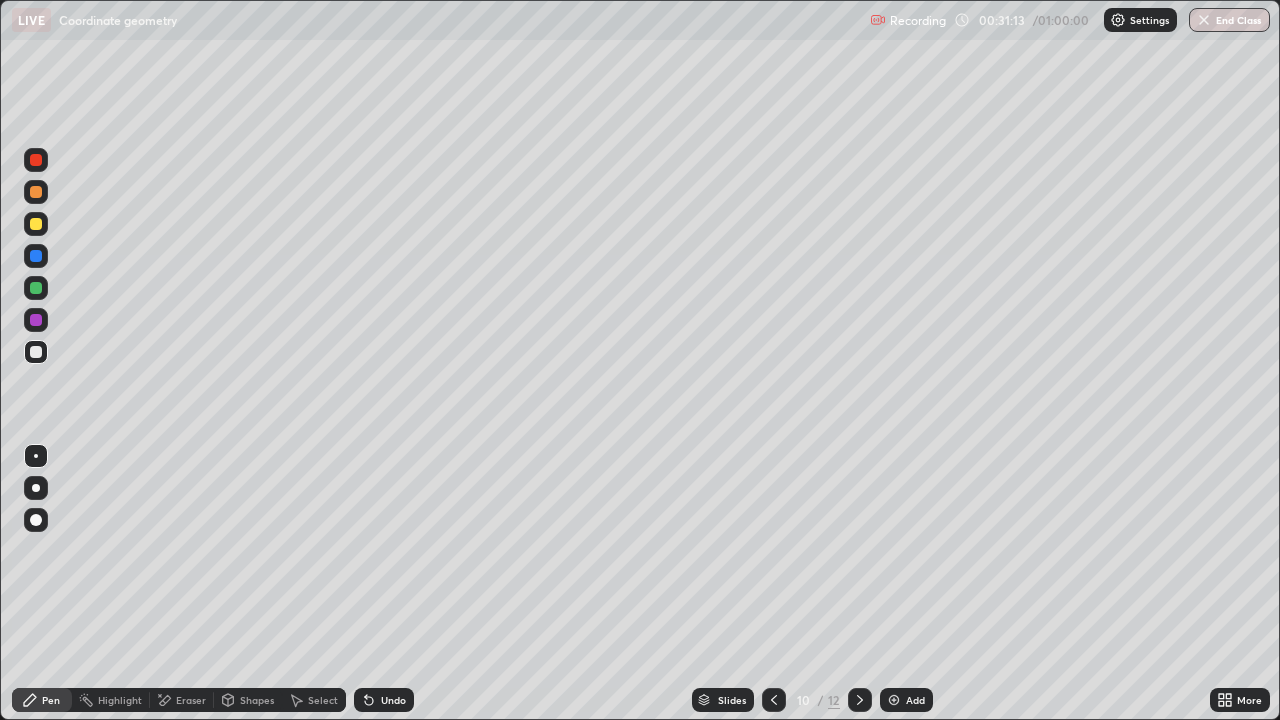 click at bounding box center [774, 700] 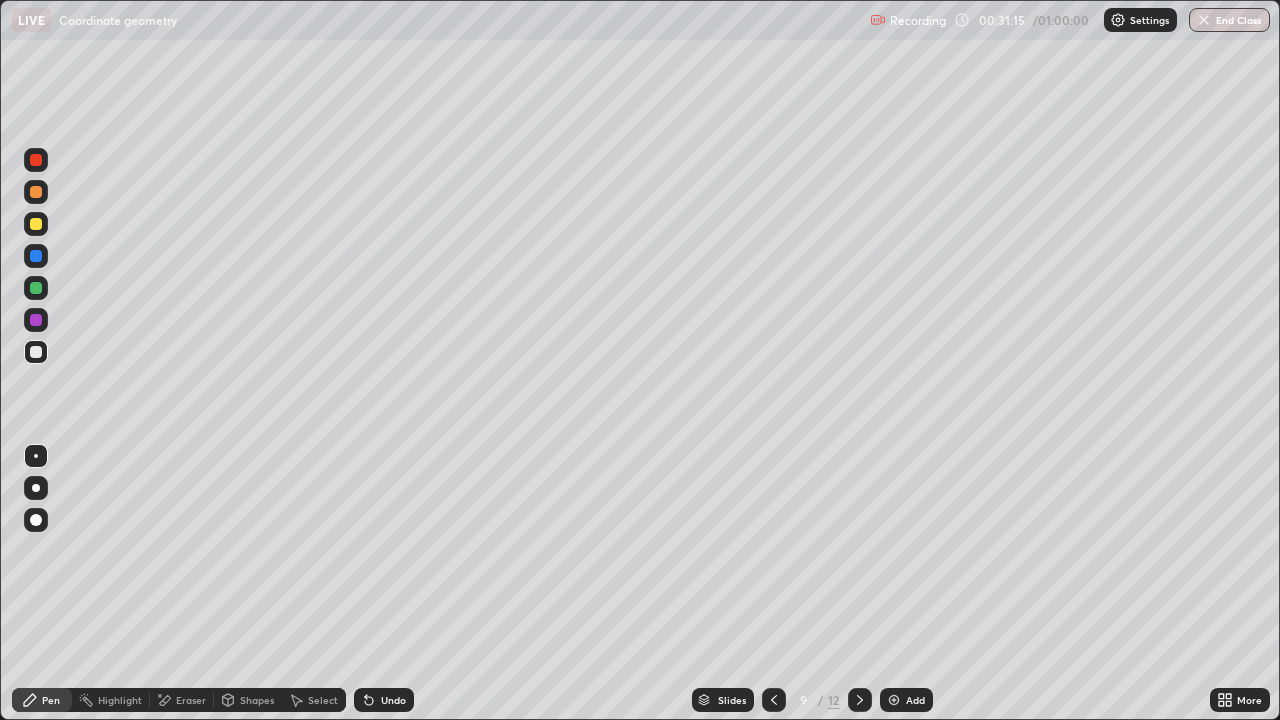 click 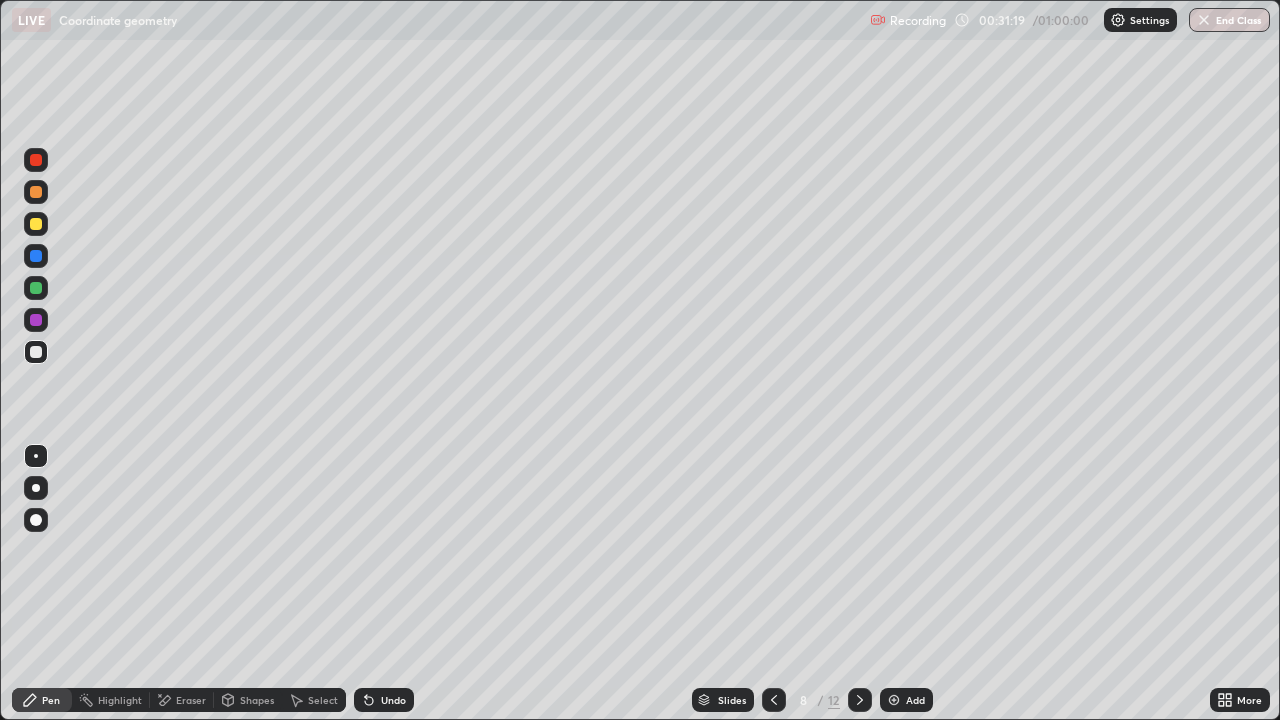 click 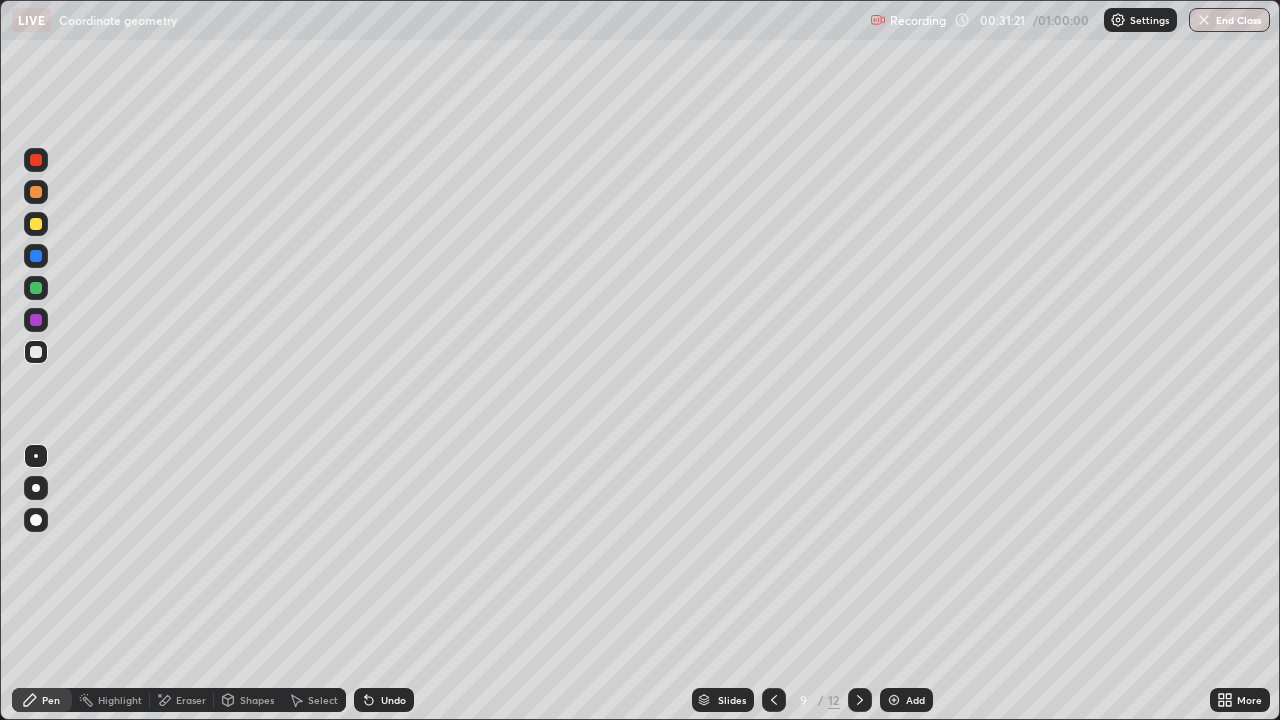click 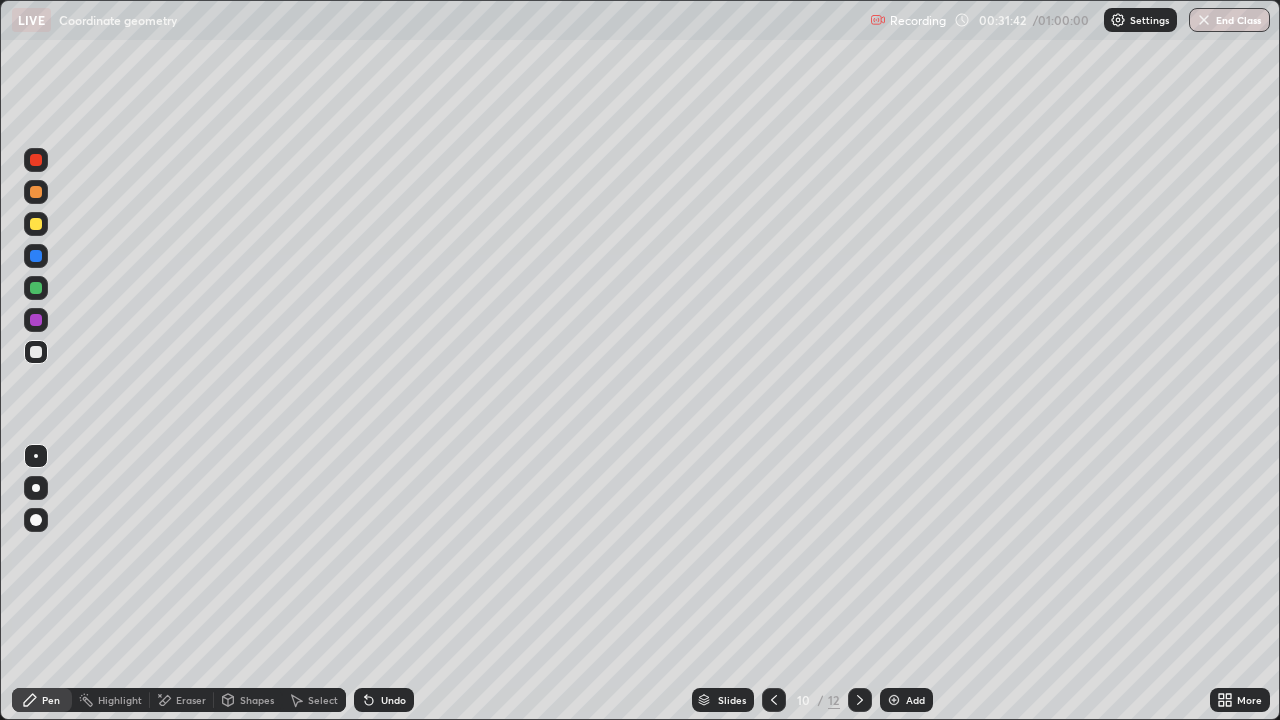 click 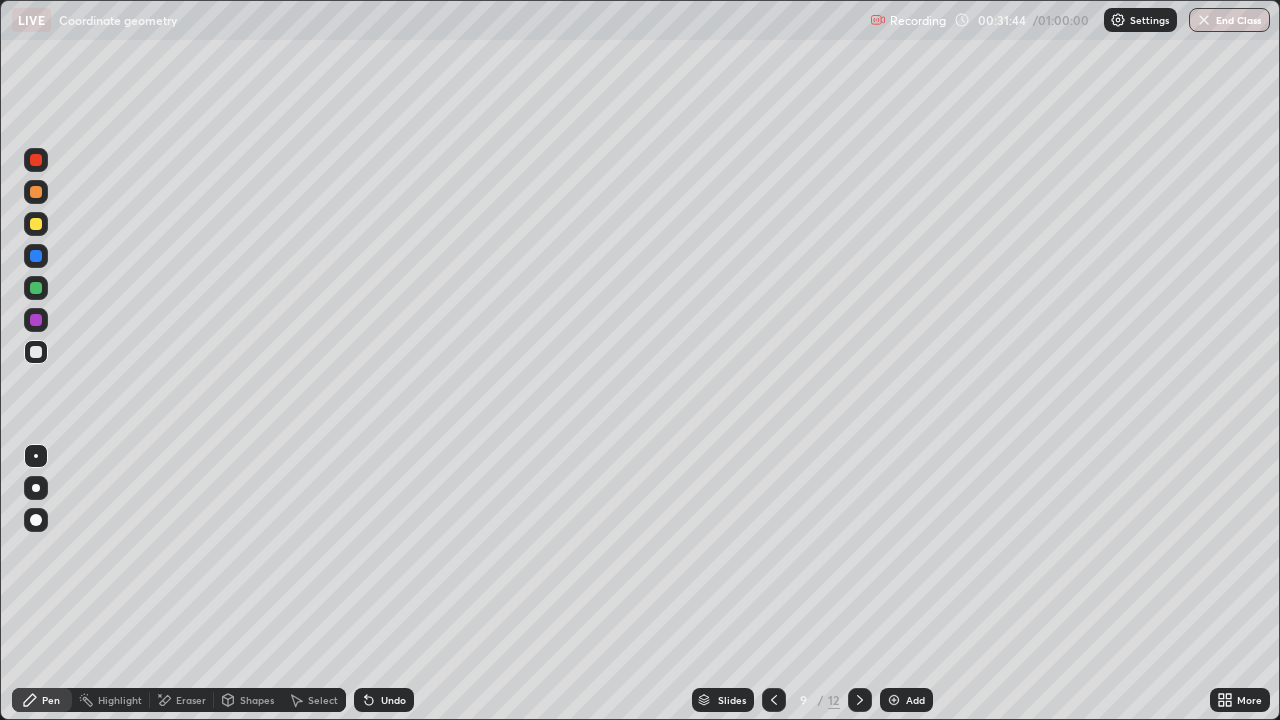 click 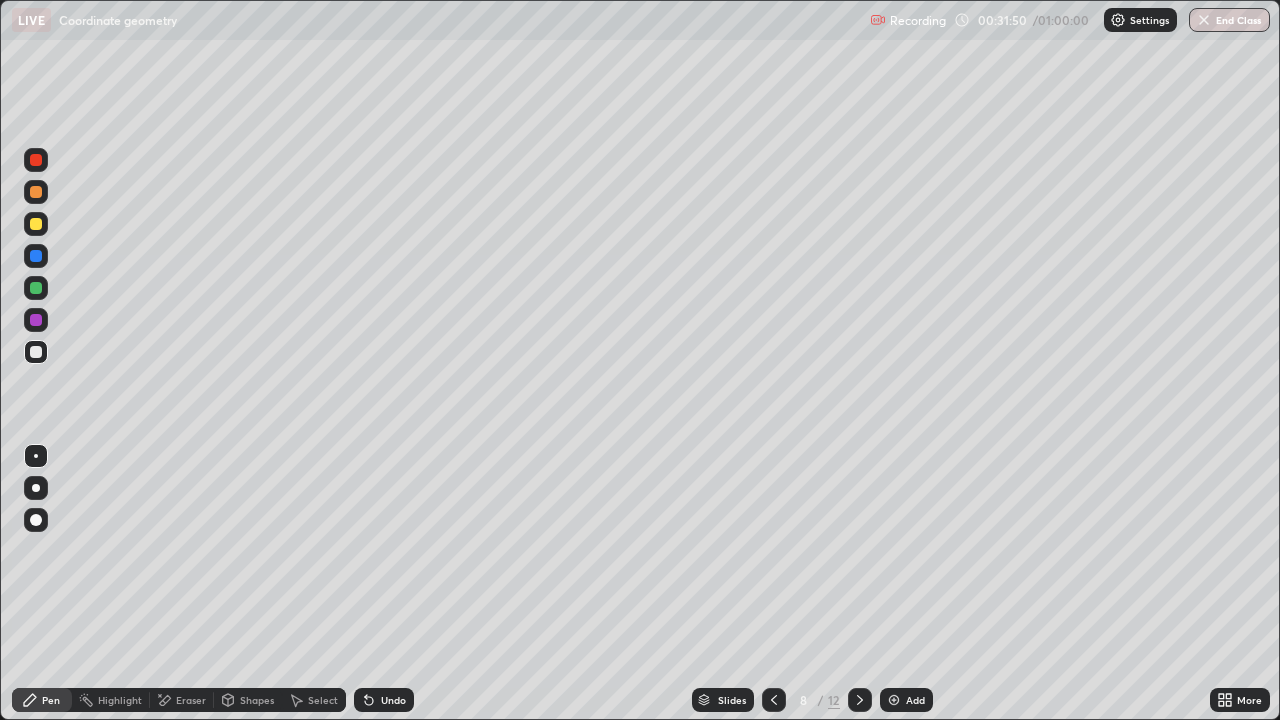 click 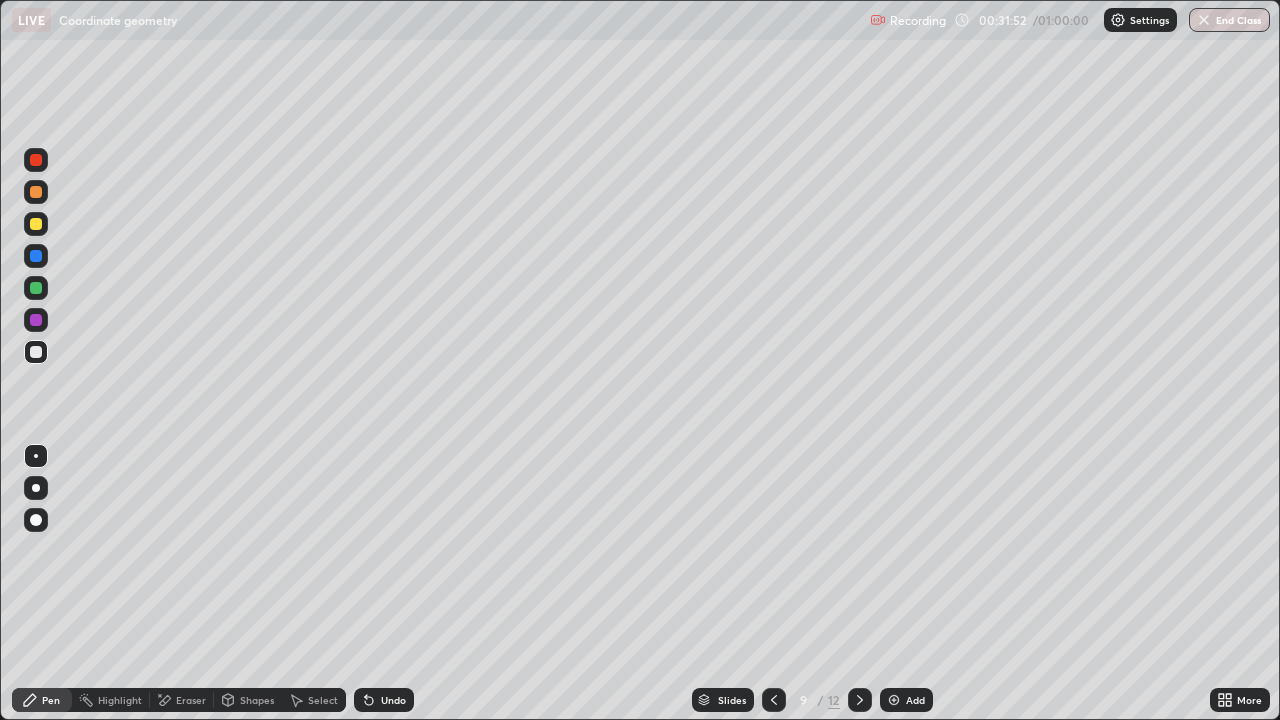 click 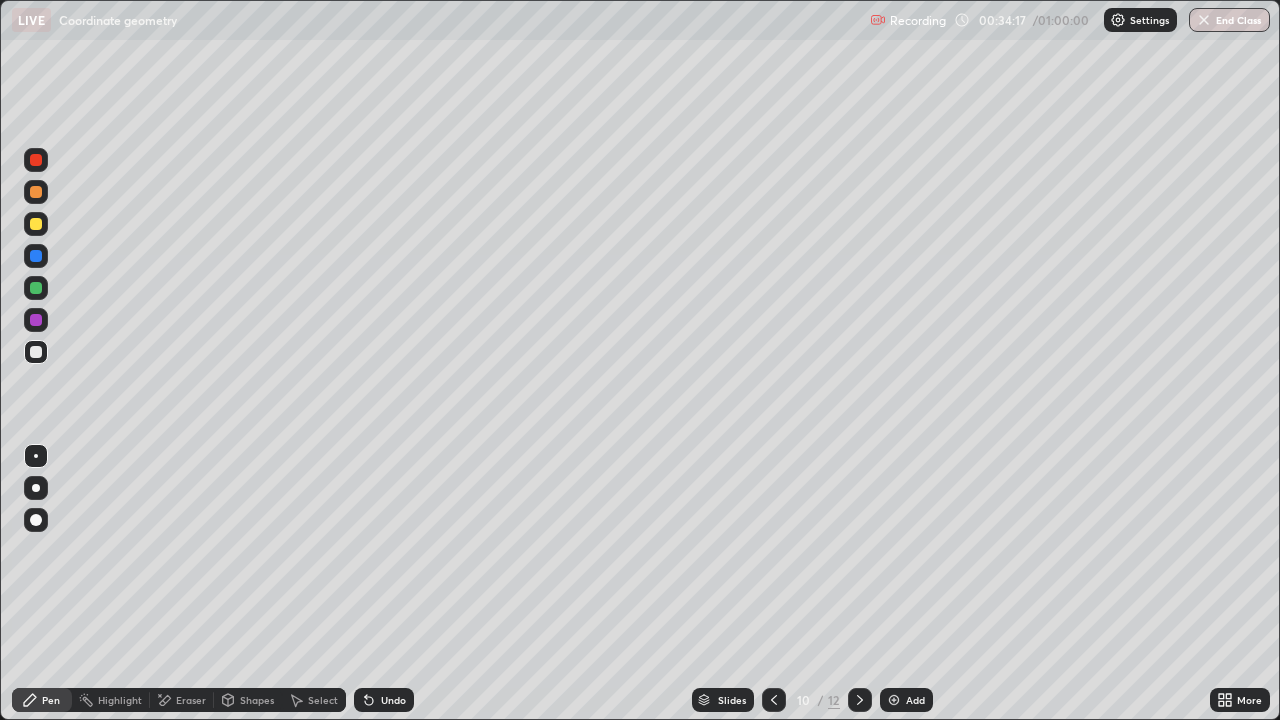 click 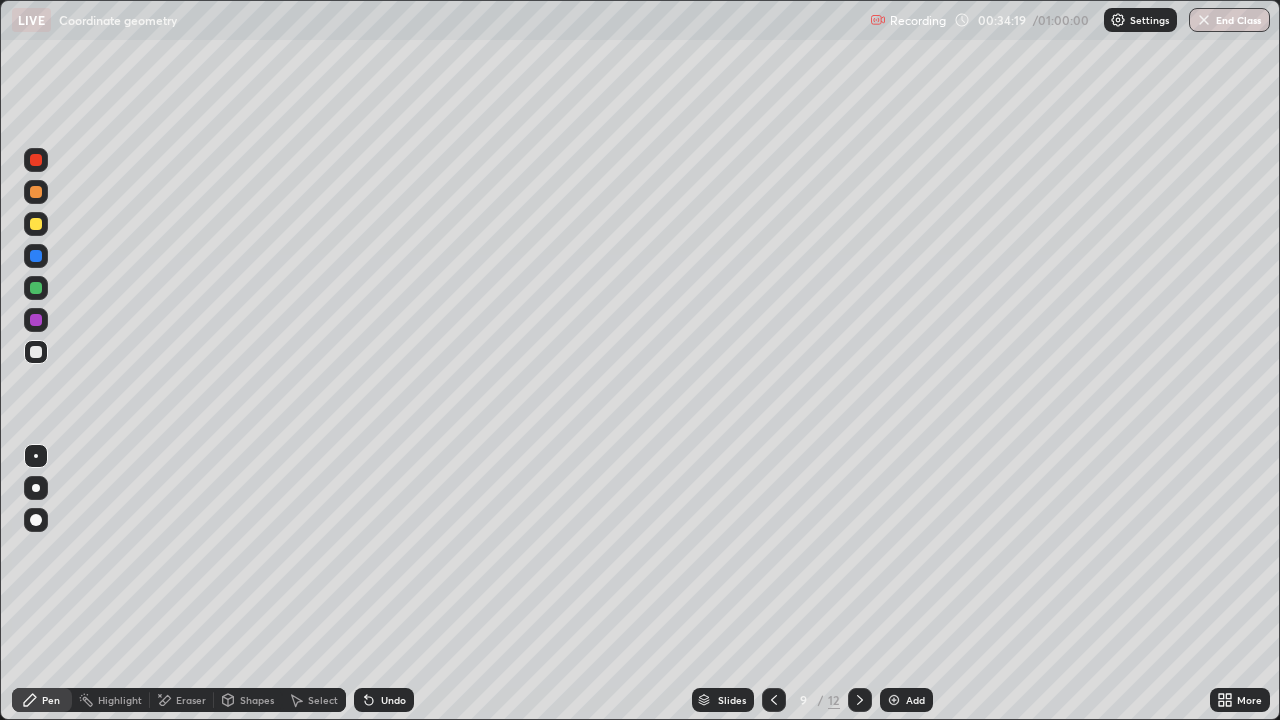 click 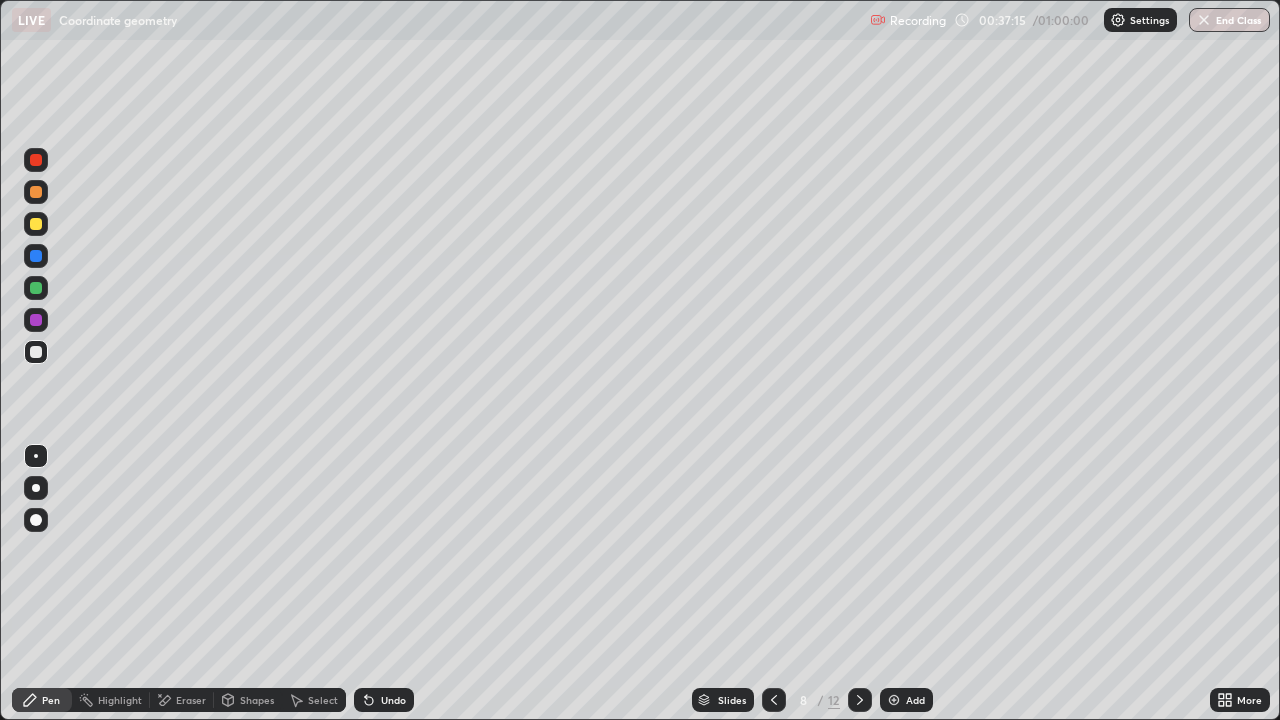 click on "Add" at bounding box center [906, 700] 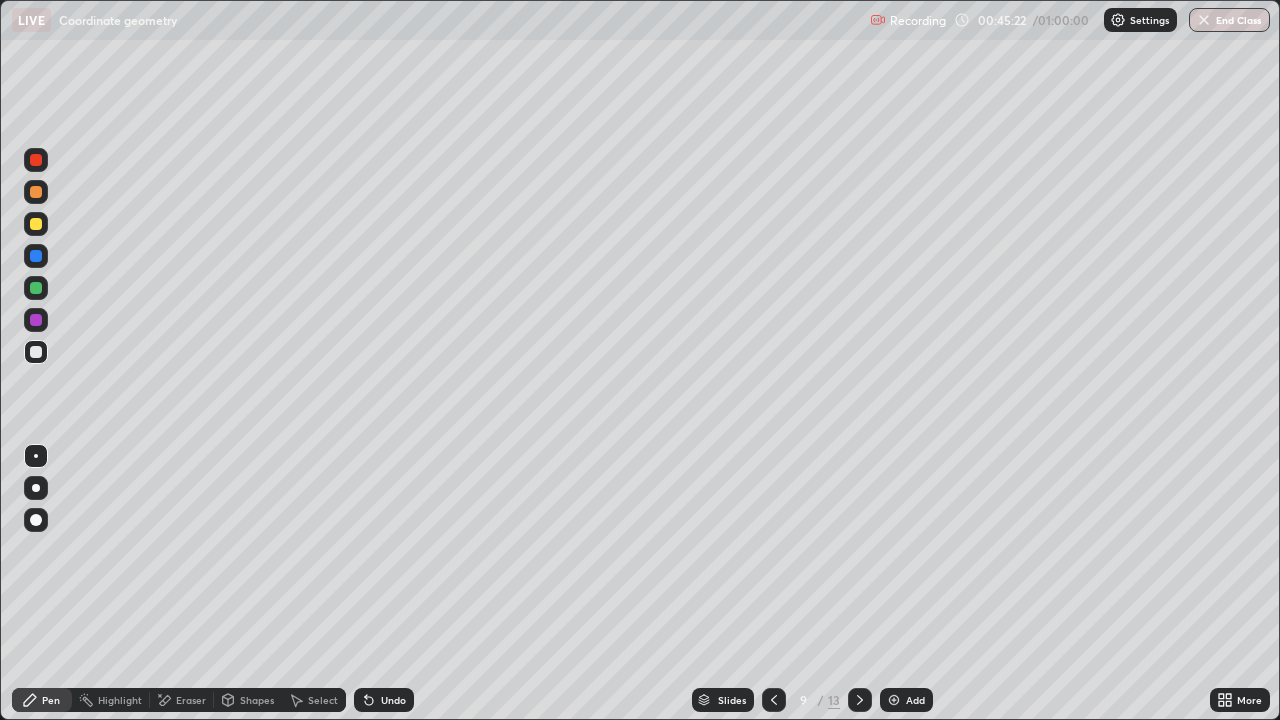 click on "Undo" at bounding box center (393, 700) 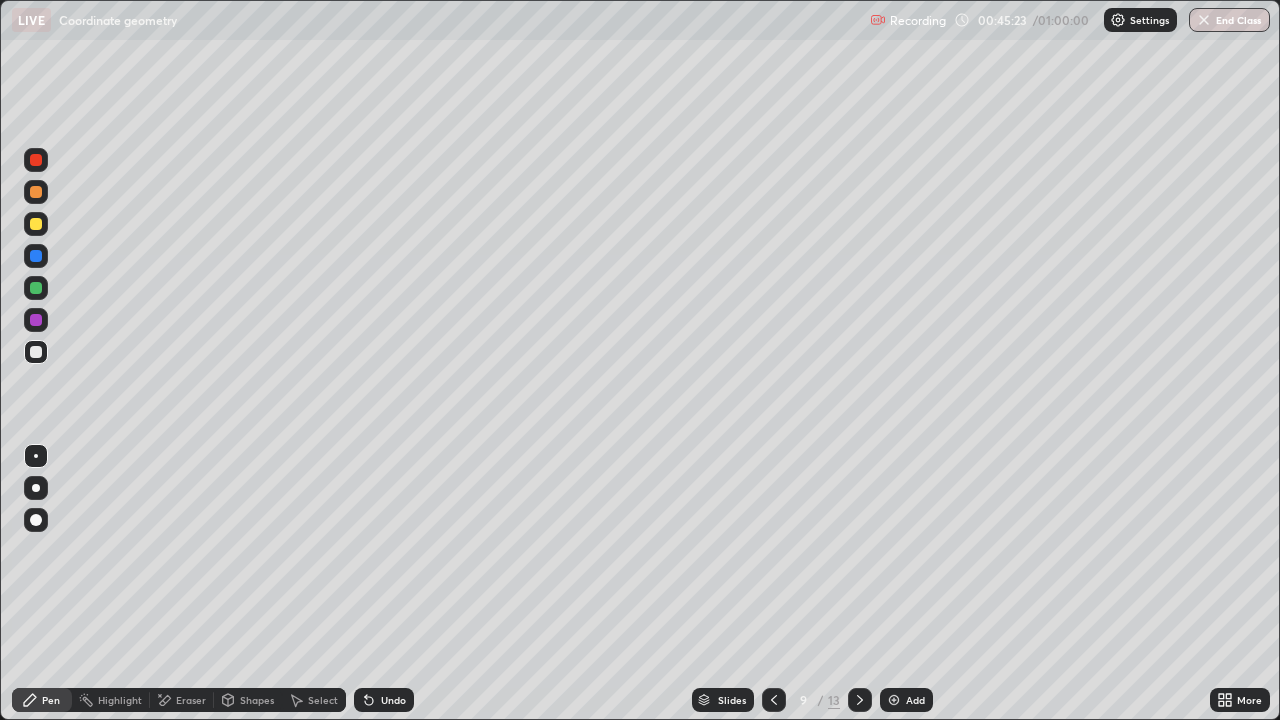 click on "Undo" at bounding box center (393, 700) 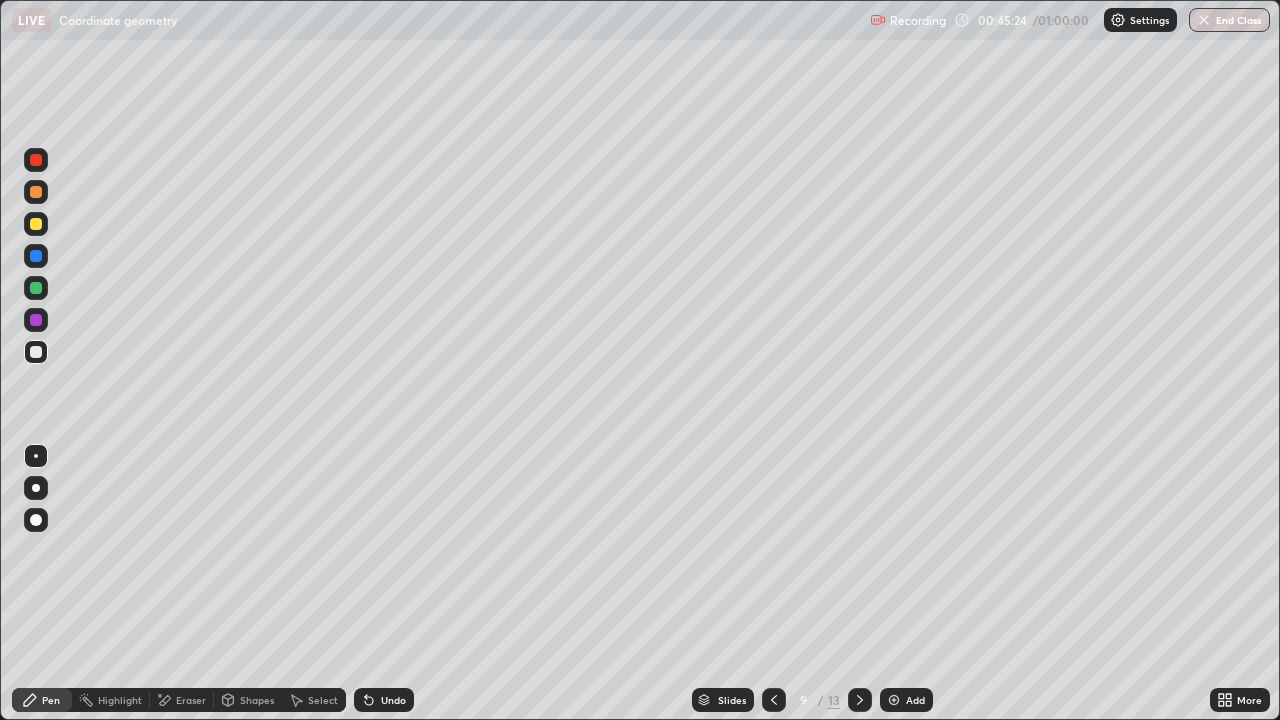 click on "Undo" at bounding box center [393, 700] 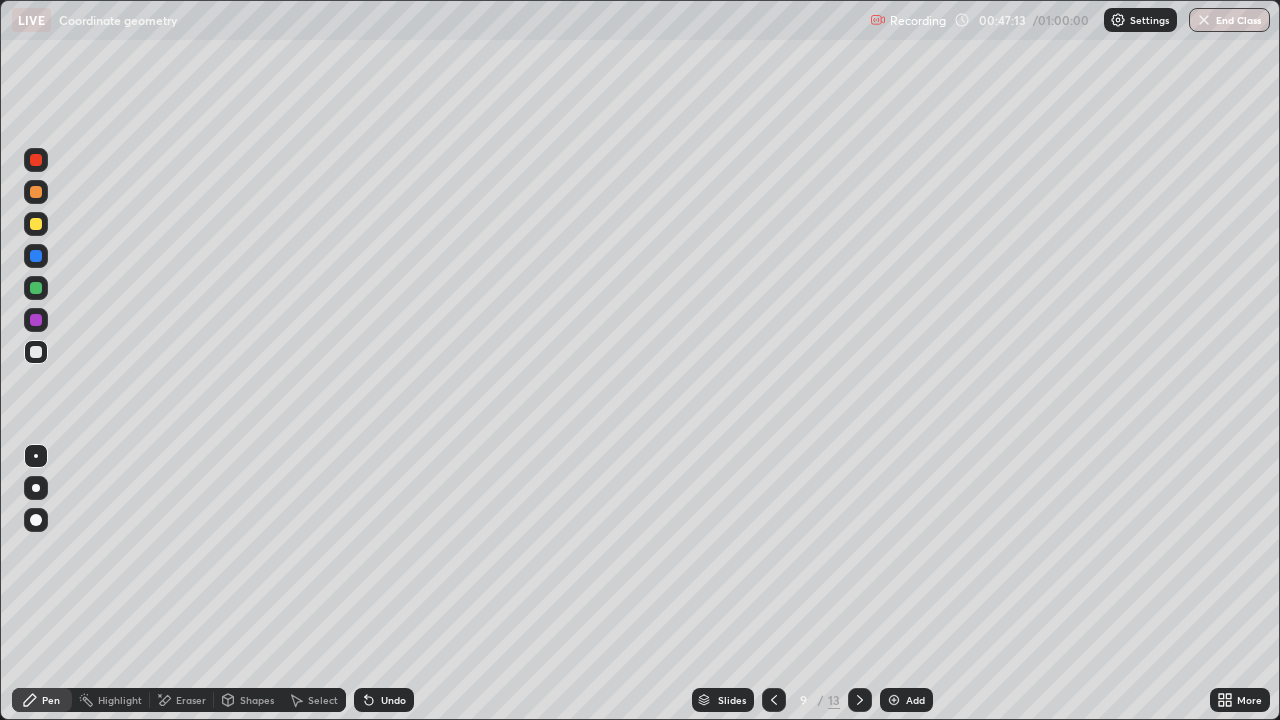 click at bounding box center [1204, 20] 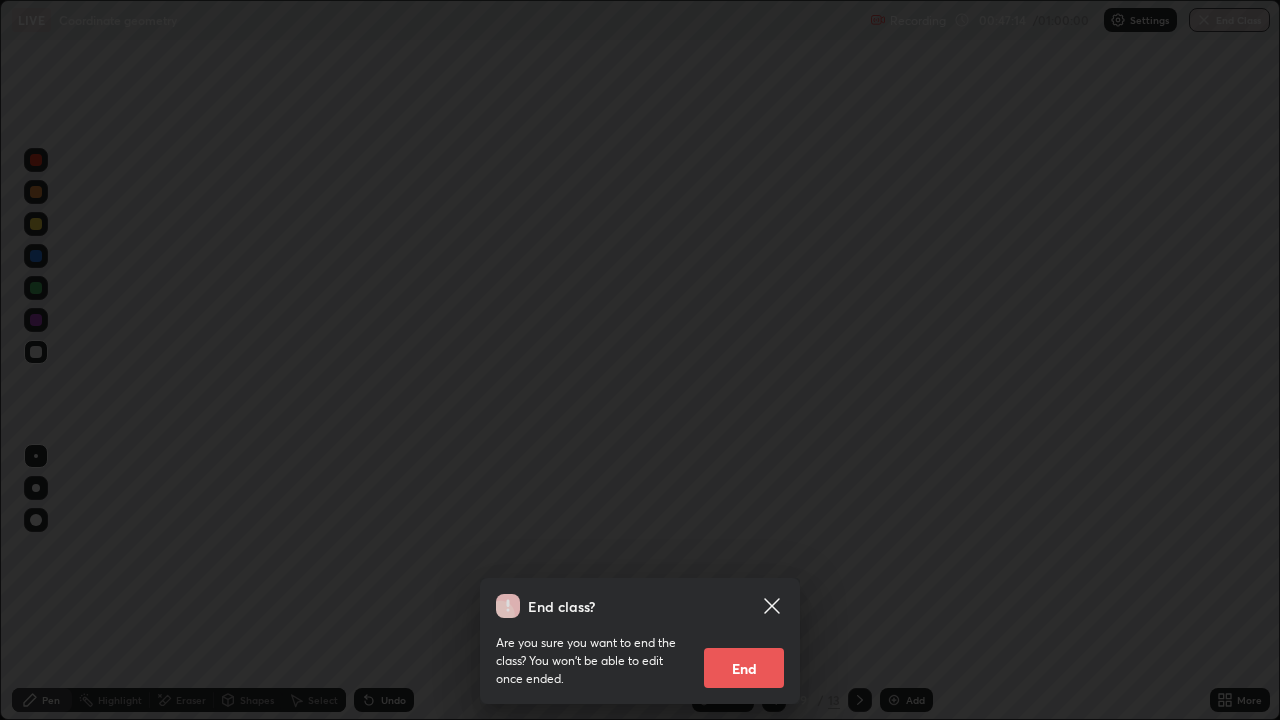click on "End" at bounding box center (744, 668) 